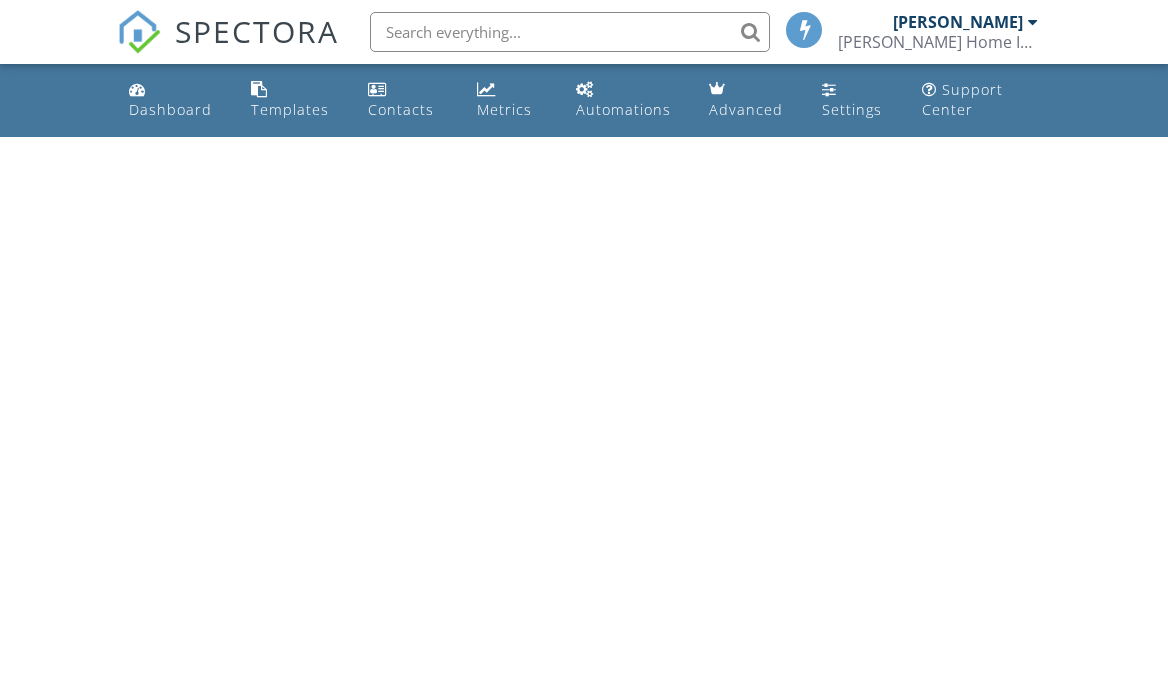 scroll, scrollTop: 0, scrollLeft: 0, axis: both 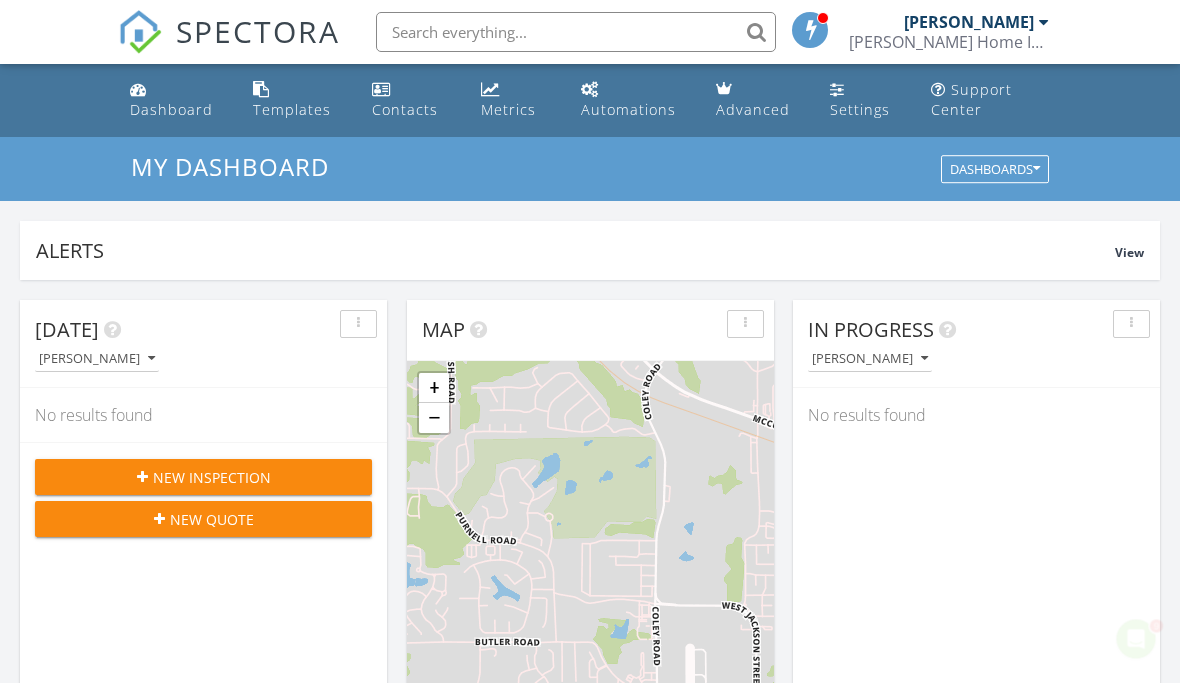 click on "New Inspection" at bounding box center [203, 477] 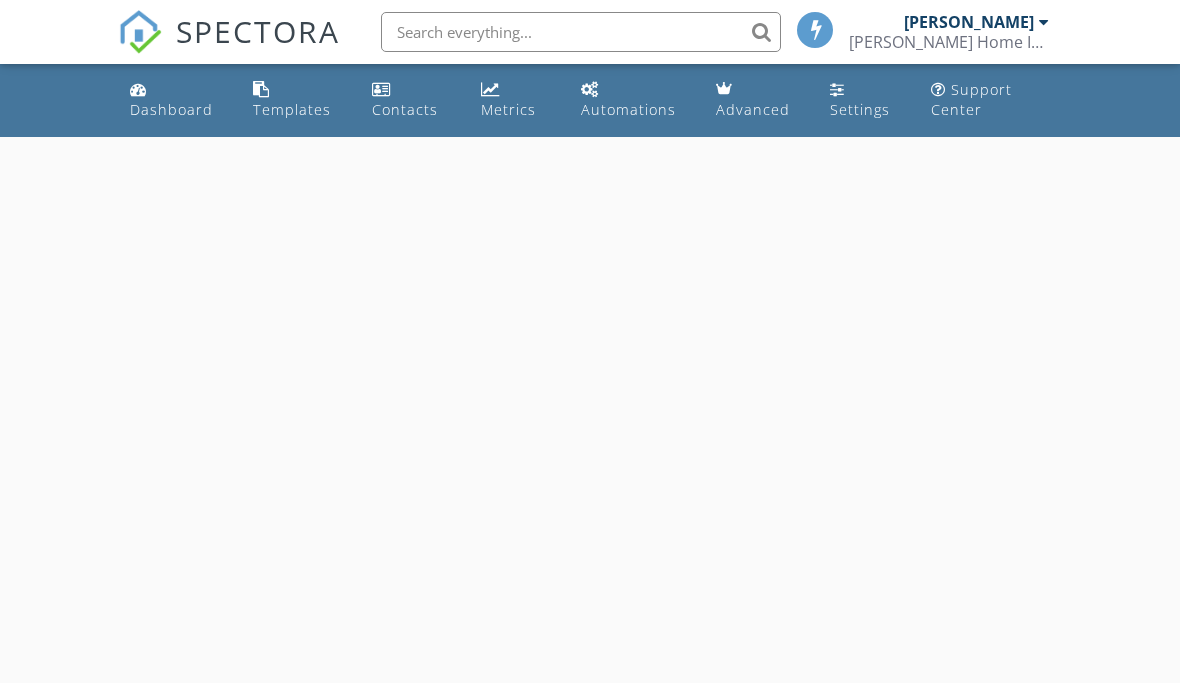 scroll, scrollTop: 0, scrollLeft: 0, axis: both 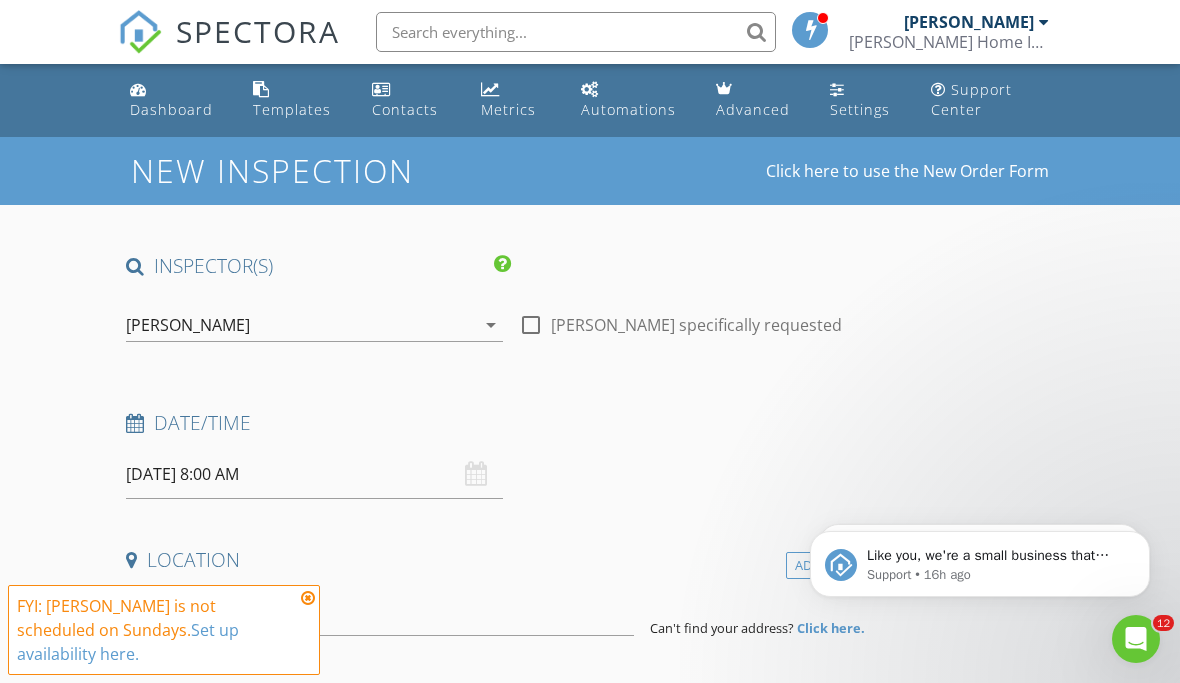click at bounding box center (308, 598) 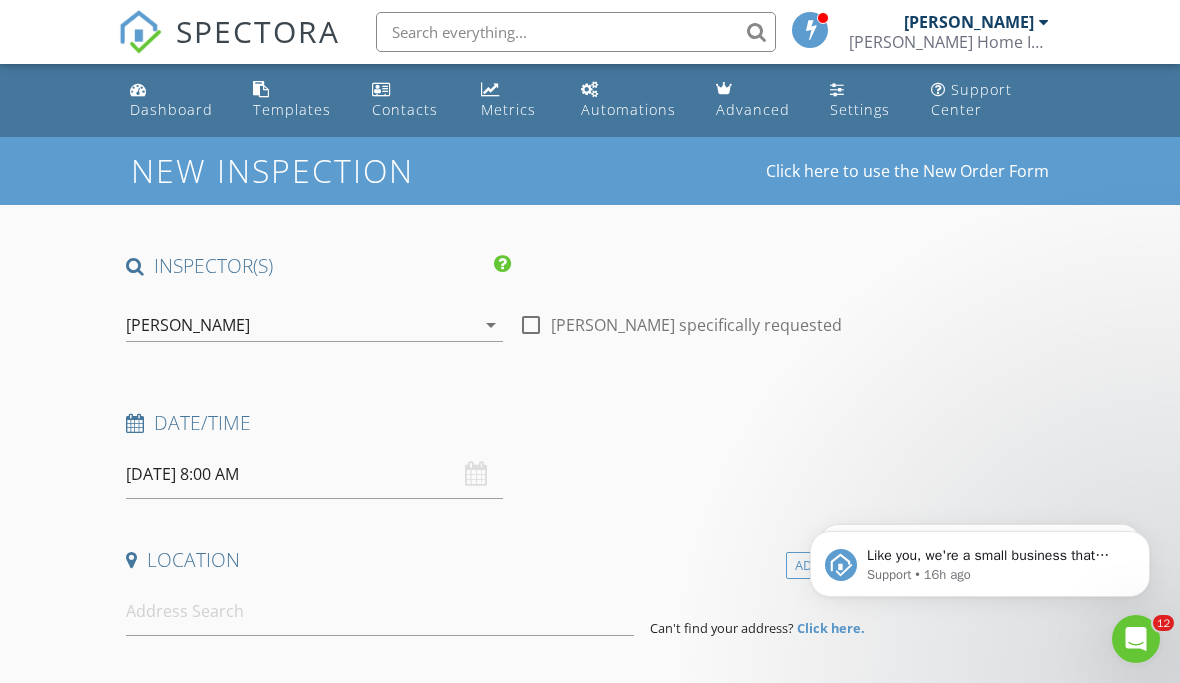 click on "07/13/2025 8:00 AM" at bounding box center (314, 474) 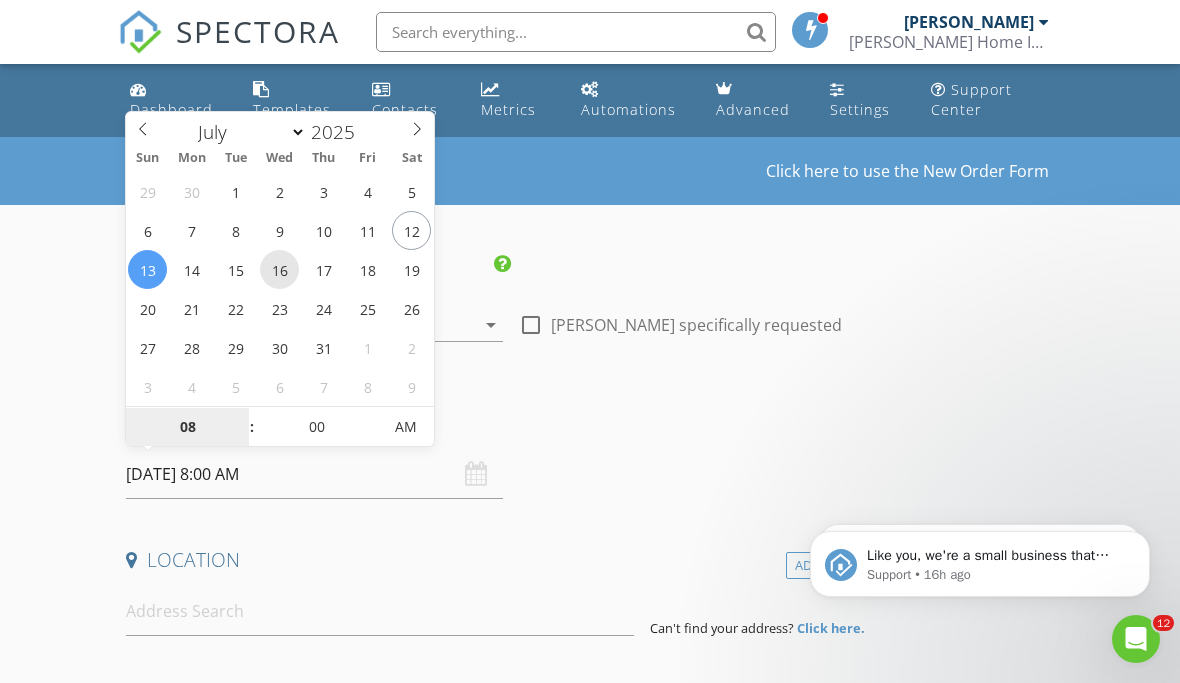 type on "07/16/2025 8:00 AM" 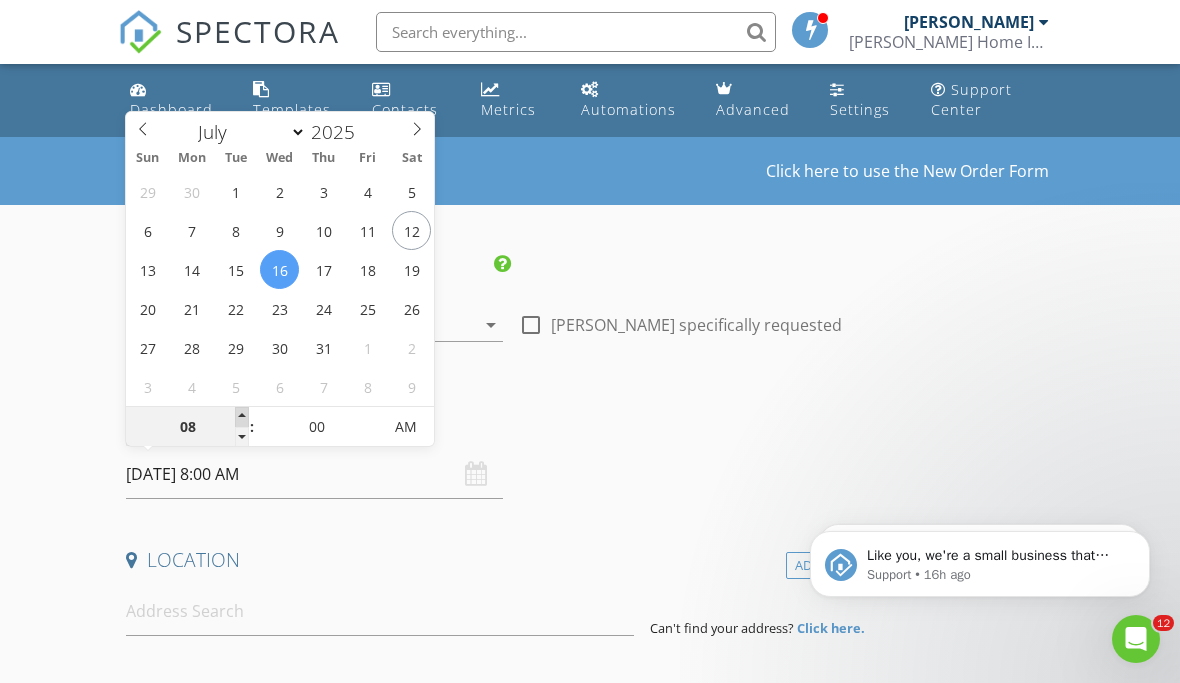 type on "09" 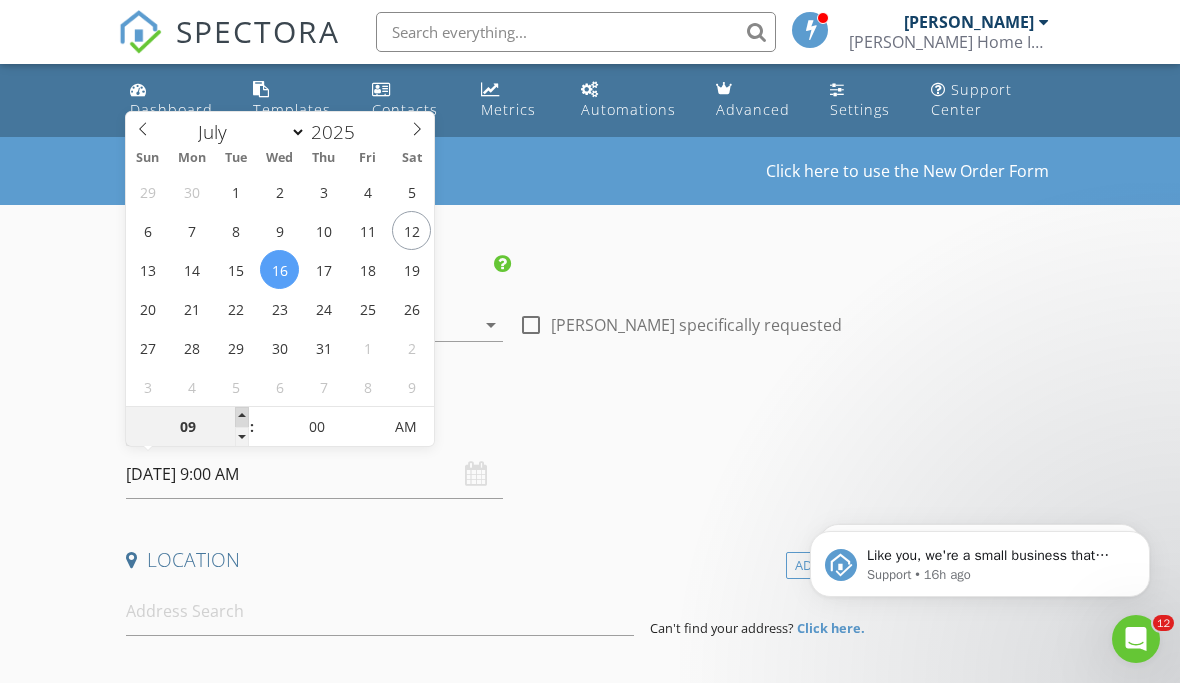 click at bounding box center [242, 417] 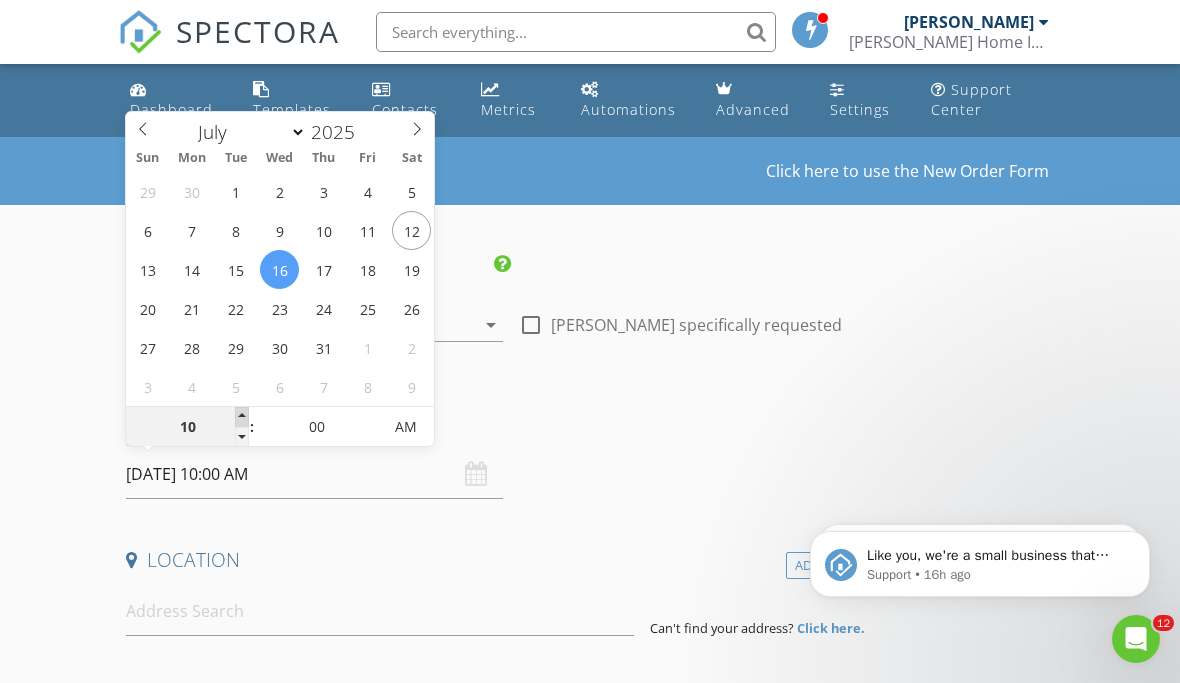 click at bounding box center [242, 417] 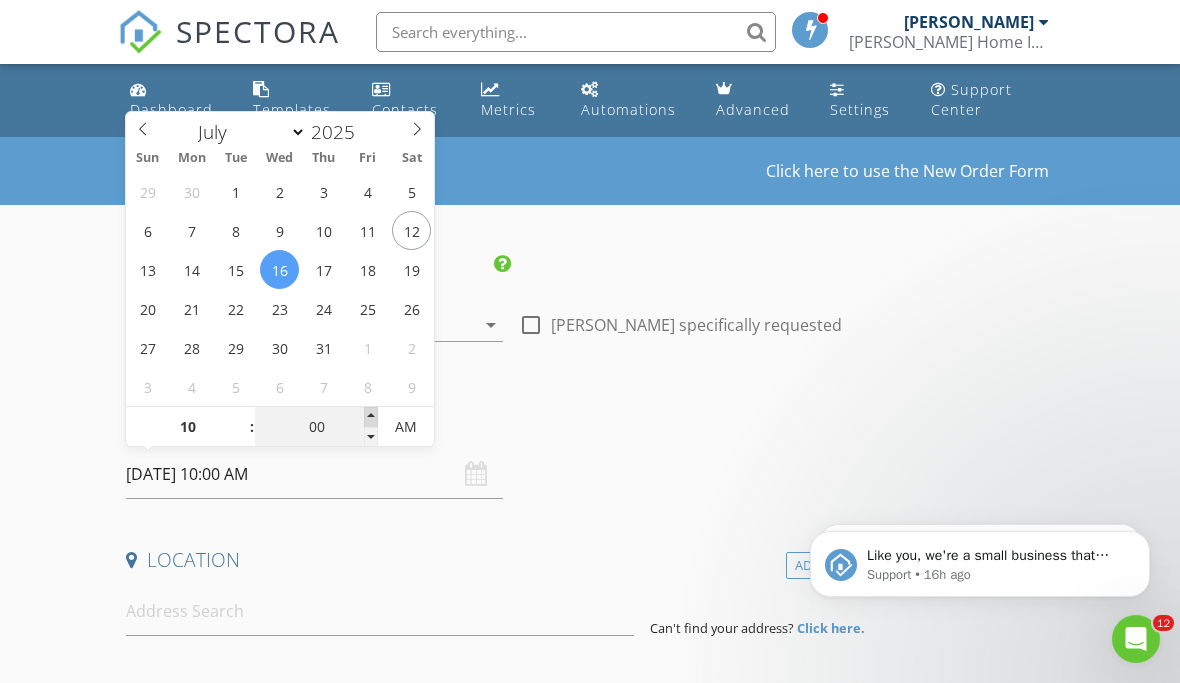 type on "05" 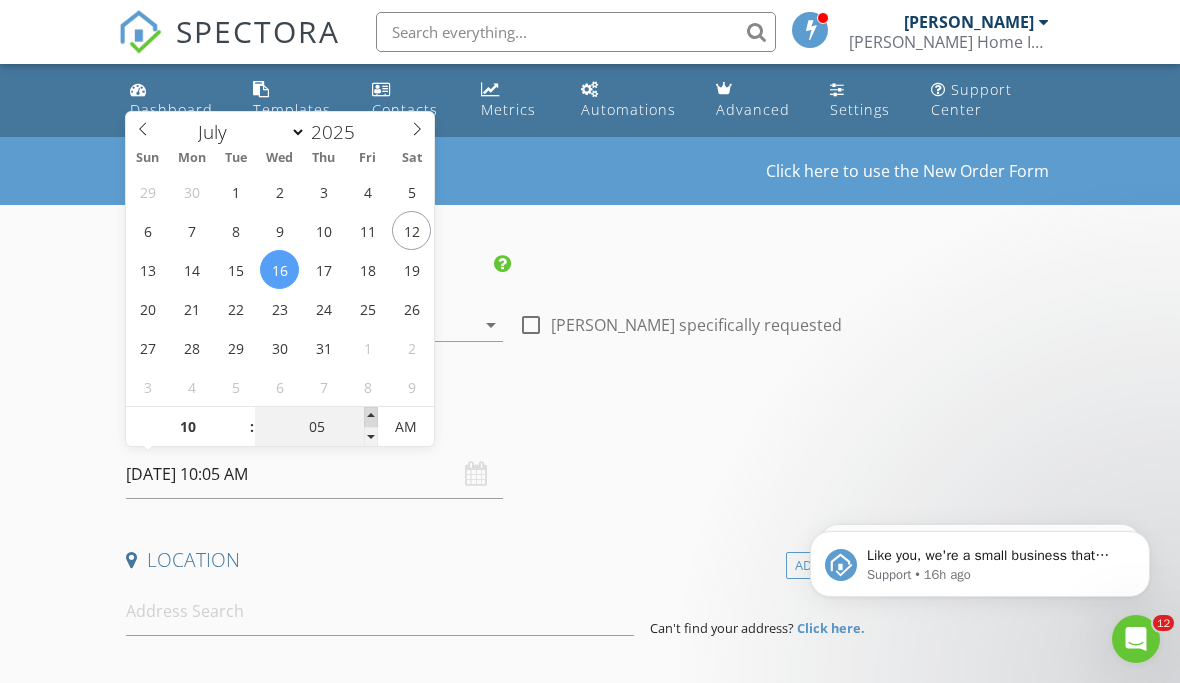 click at bounding box center (371, 417) 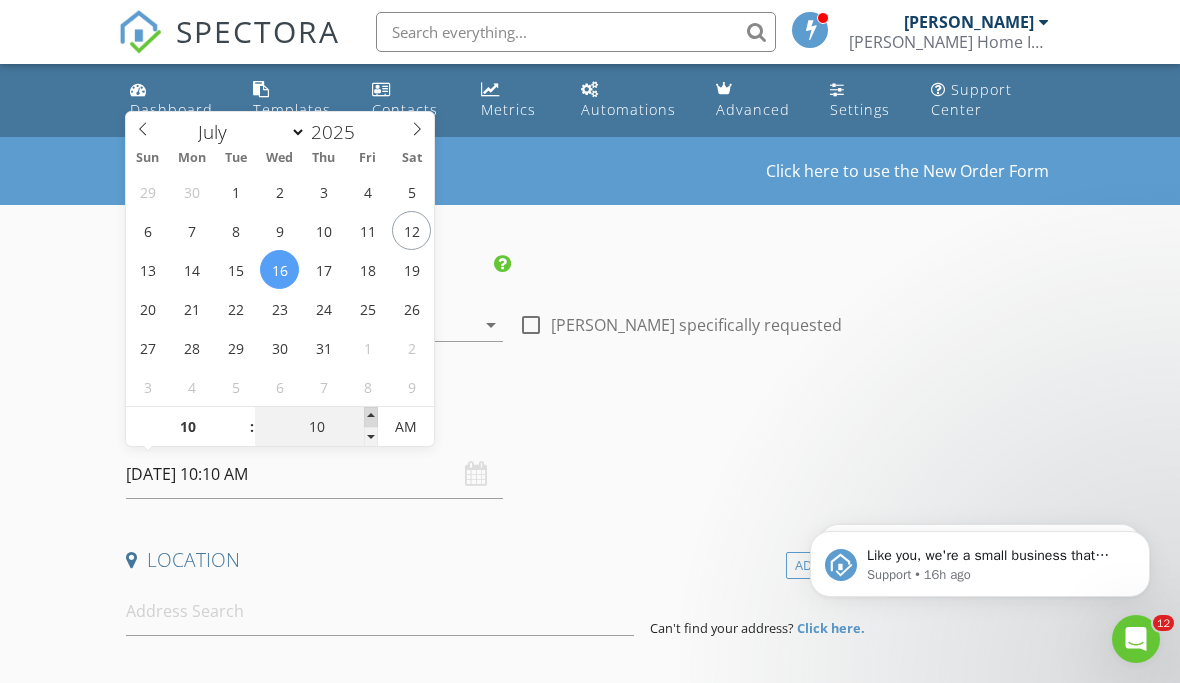 click at bounding box center (371, 417) 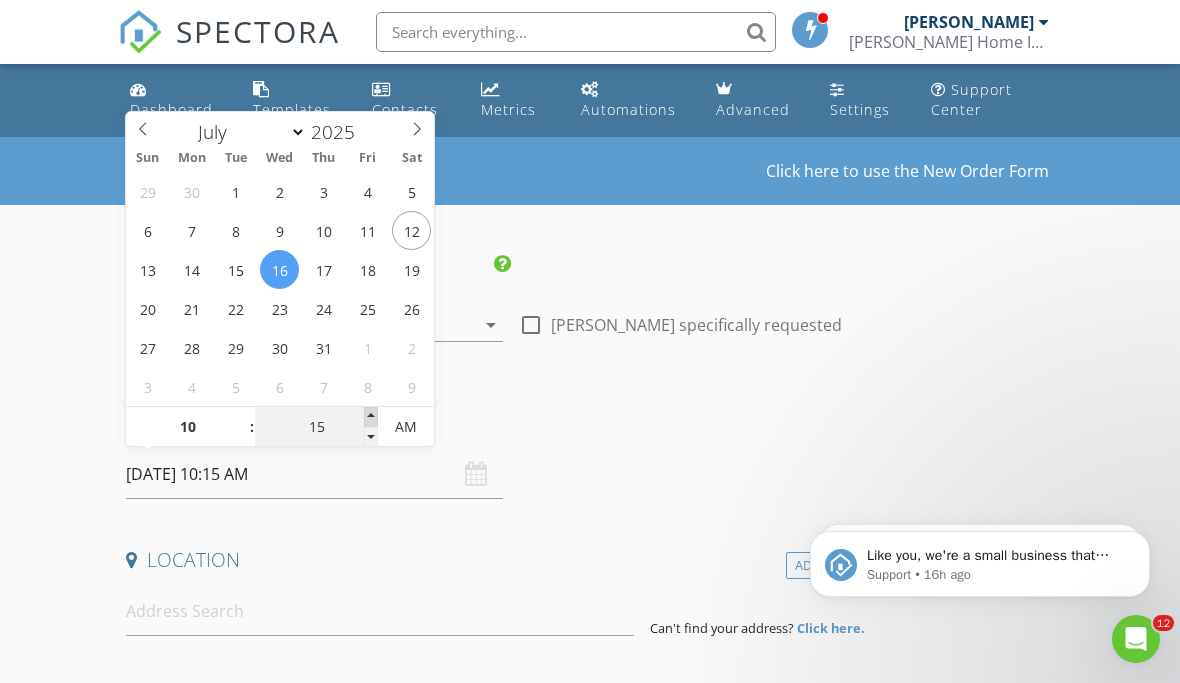 click at bounding box center [371, 417] 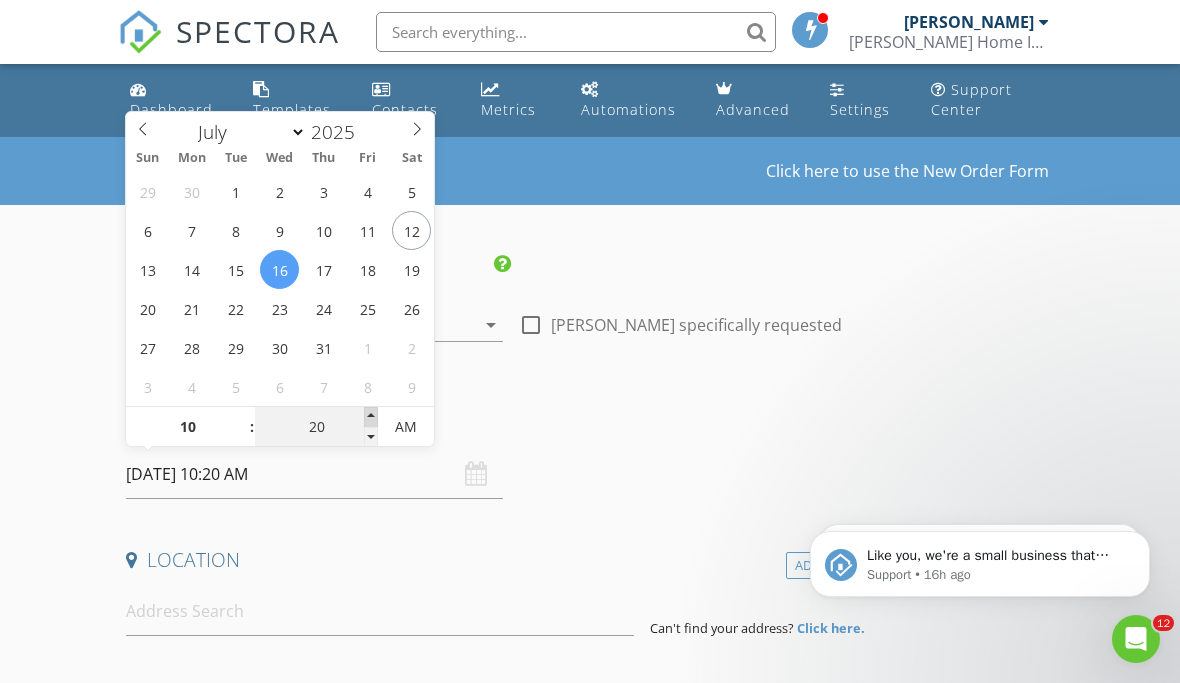 click at bounding box center [371, 417] 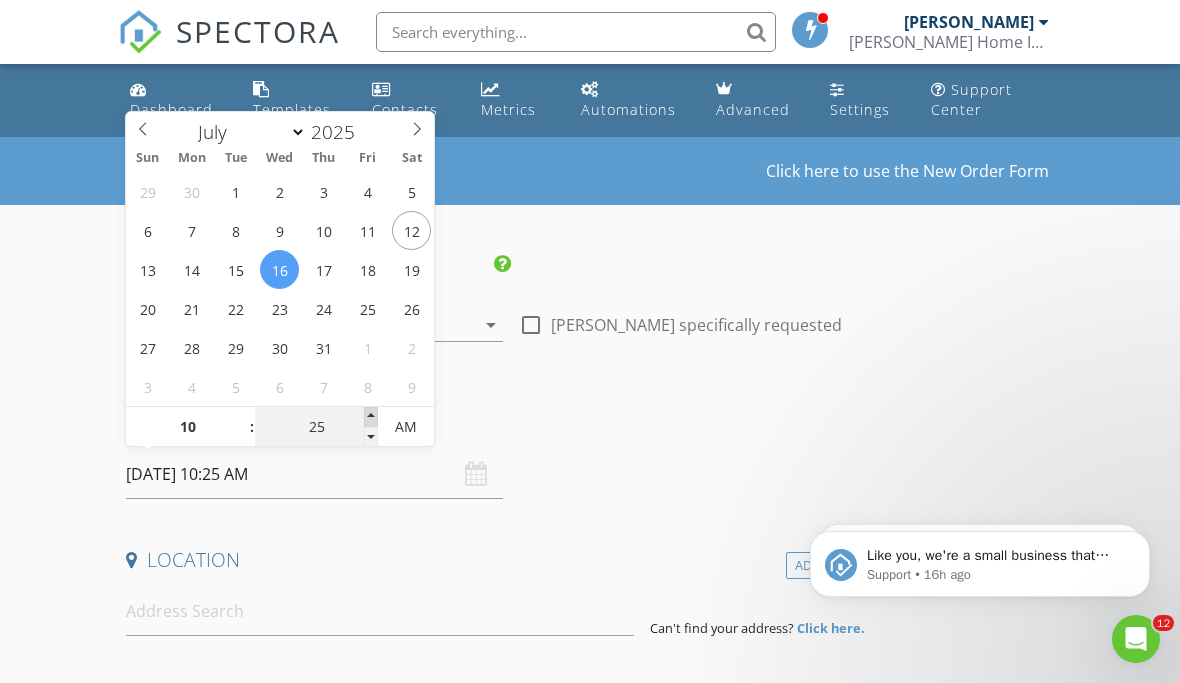 click at bounding box center [371, 417] 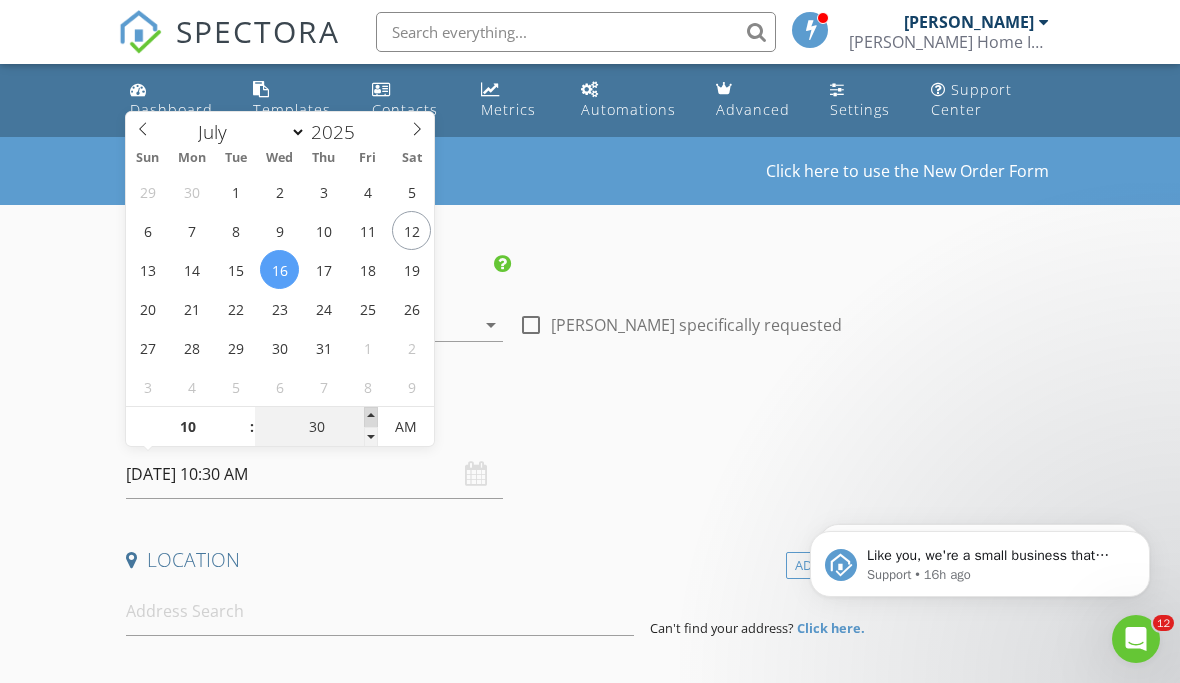 click at bounding box center [371, 417] 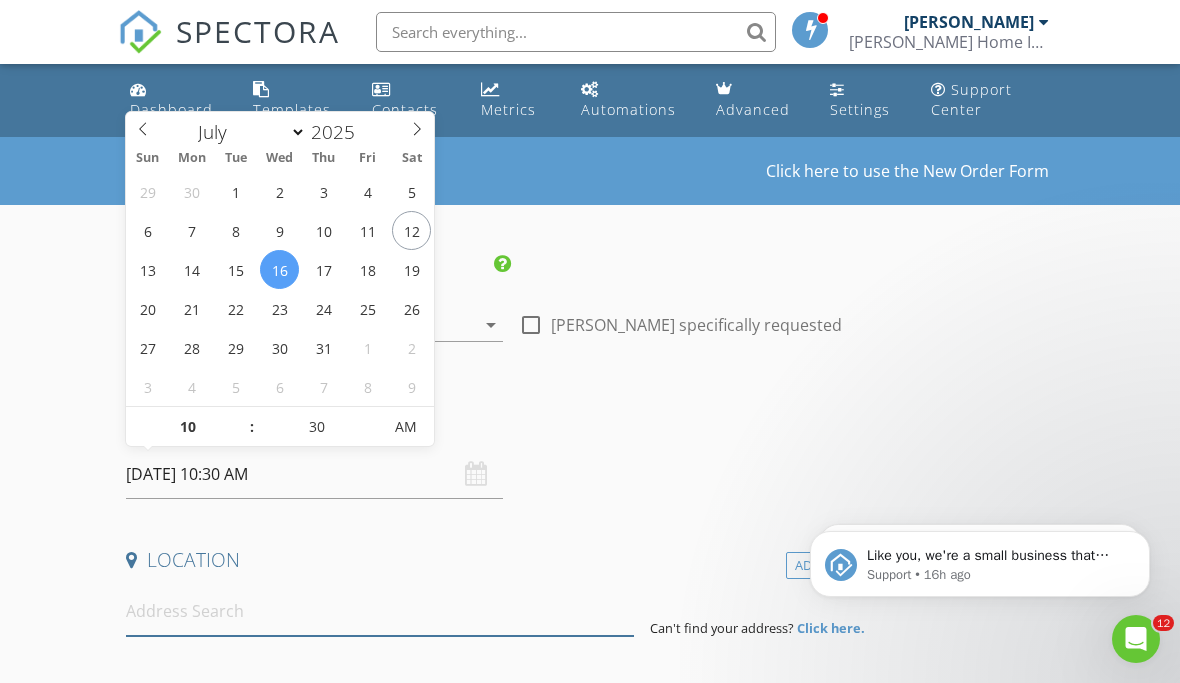 click at bounding box center [380, 611] 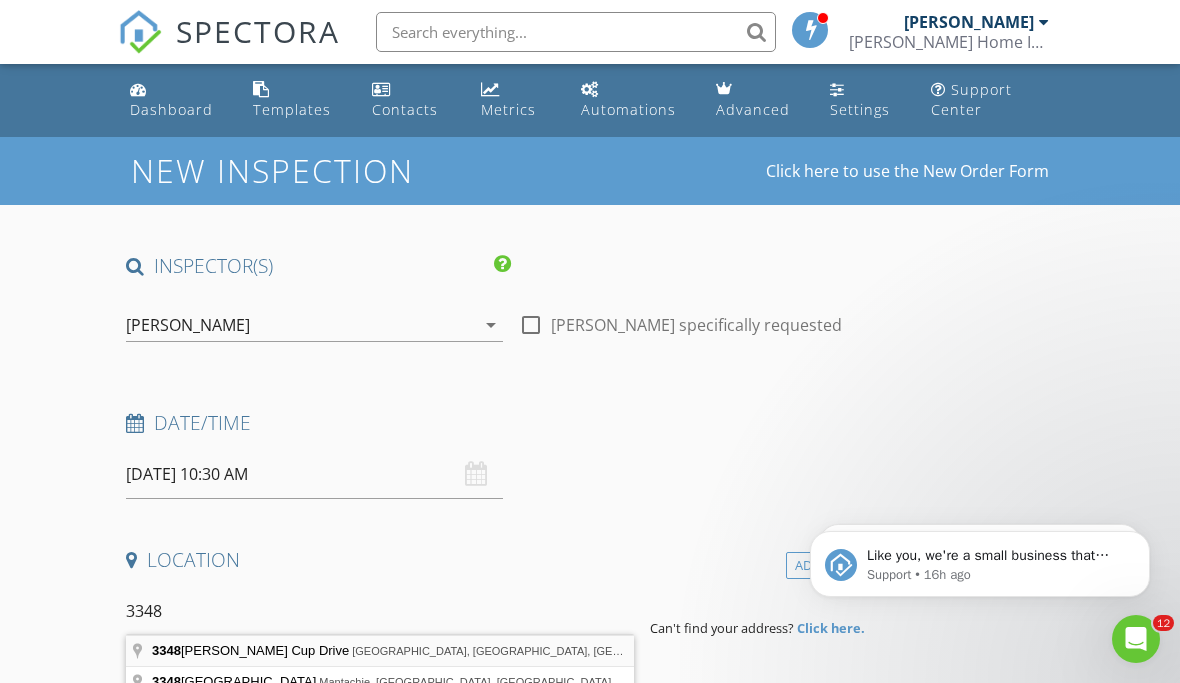 type on "3348 Mossey Cup Drive, Saltillo, MS, USA" 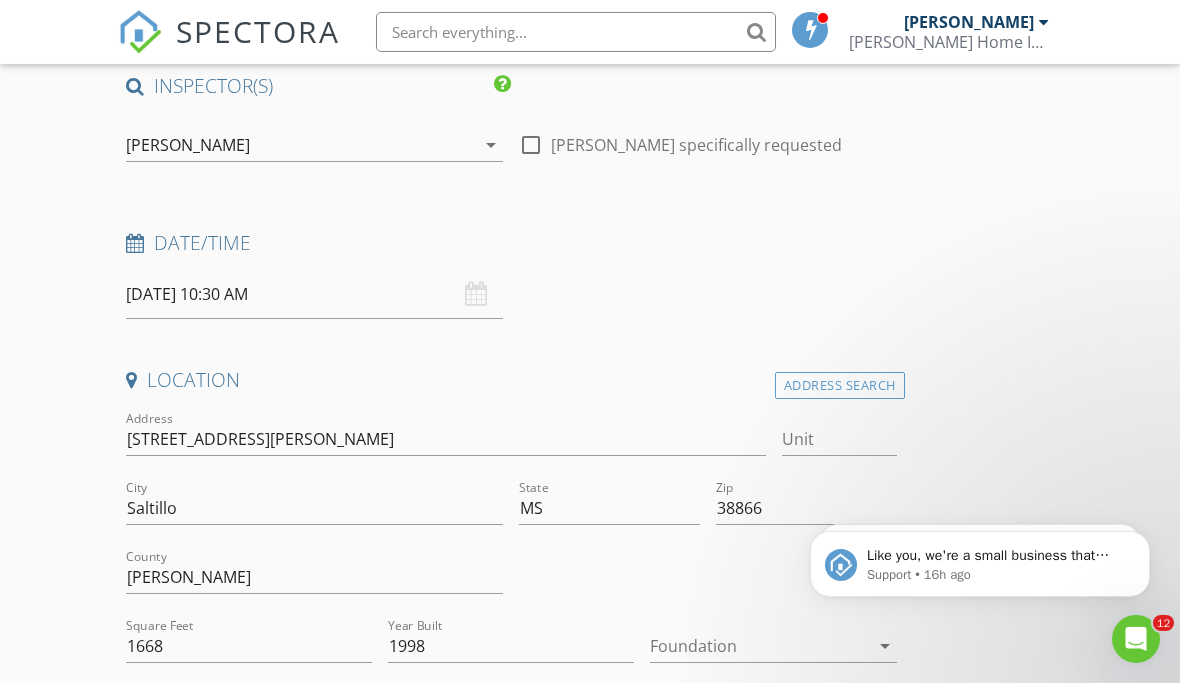 scroll, scrollTop: 221, scrollLeft: 0, axis: vertical 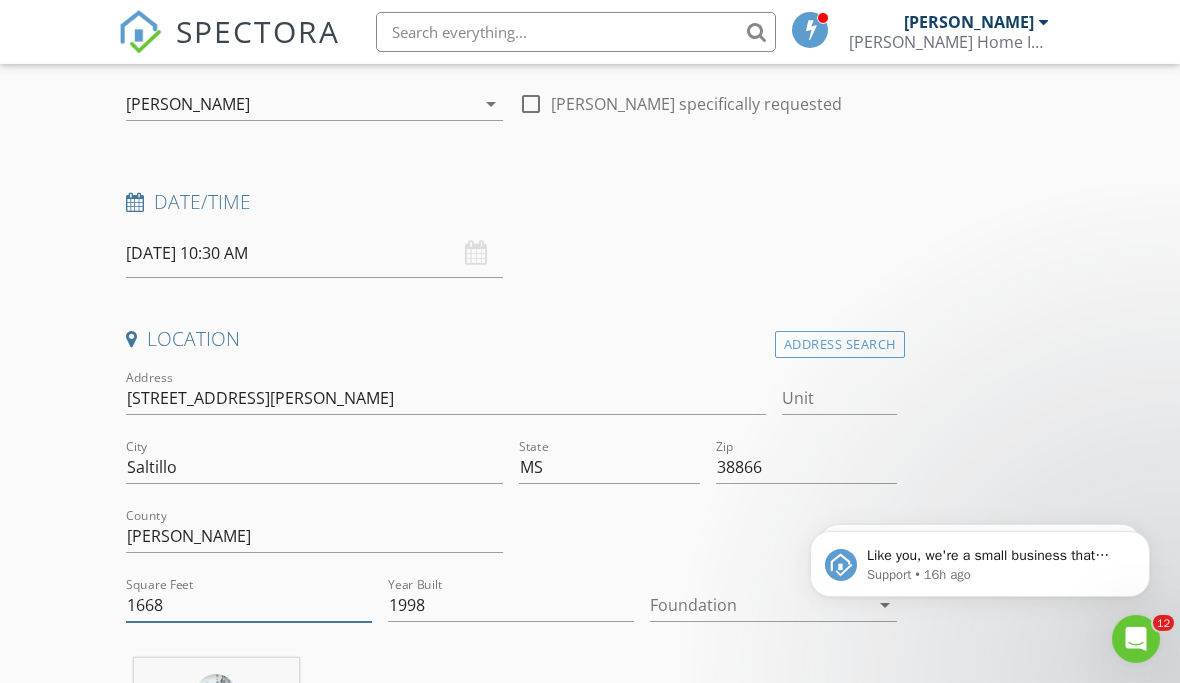 click on "1668" at bounding box center [249, 605] 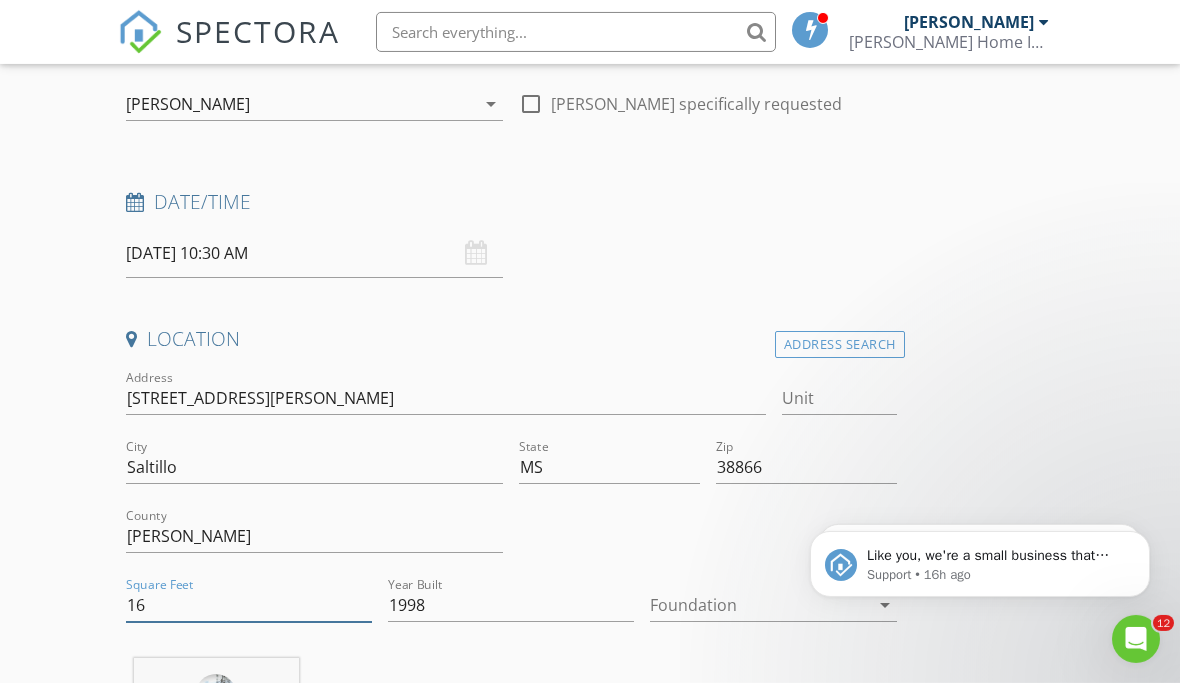 type on "1" 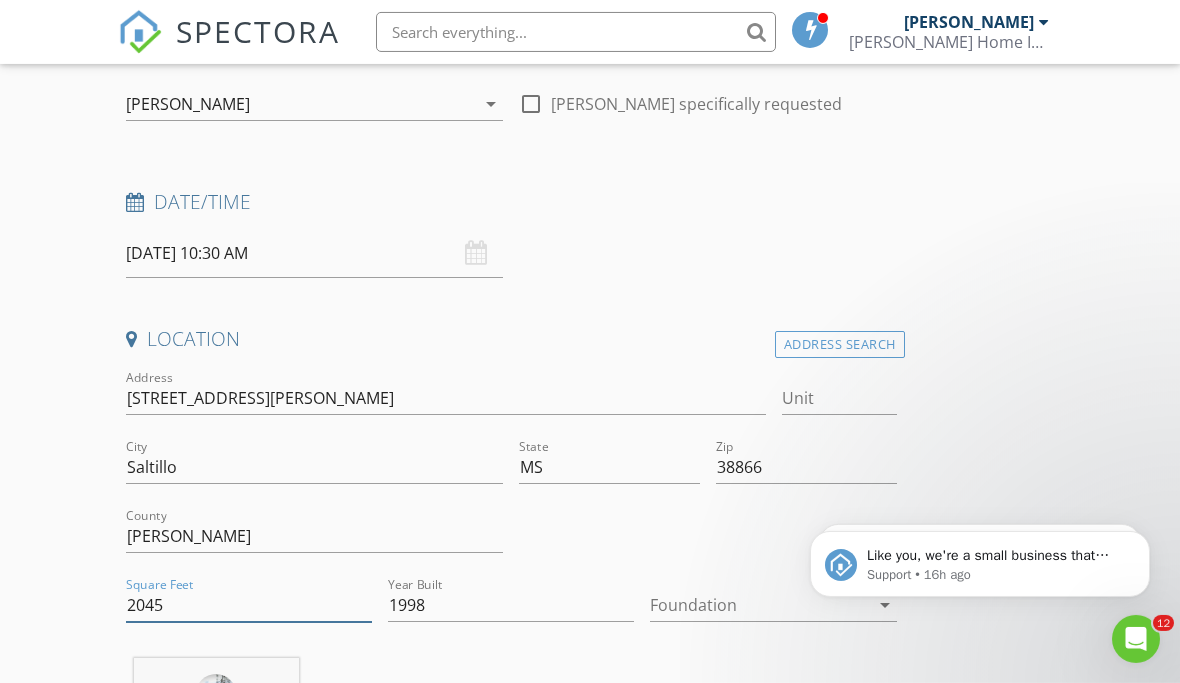 type on "2045" 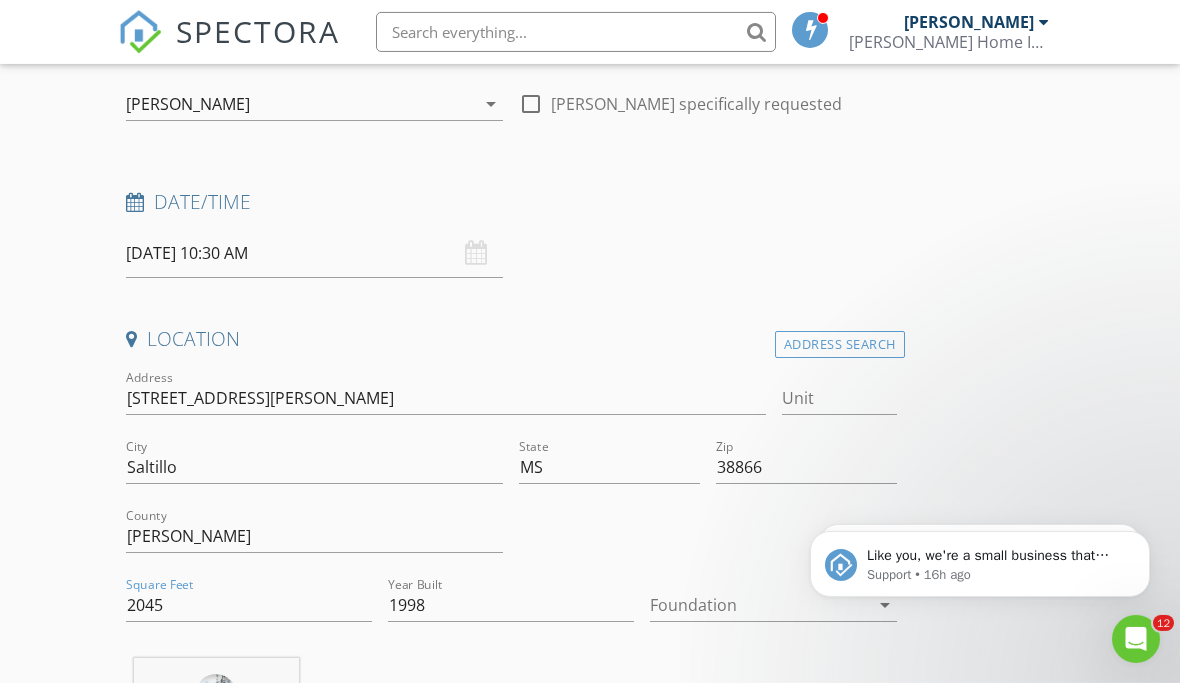 click at bounding box center (759, 605) 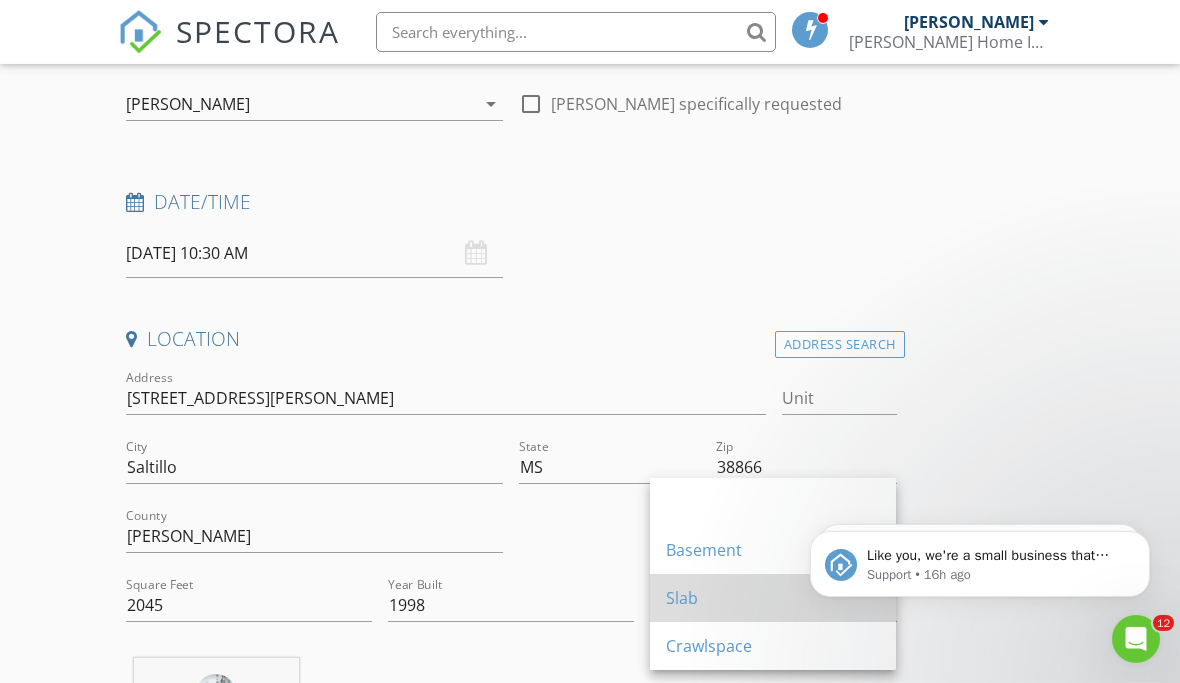 click on "Slab" at bounding box center (773, 598) 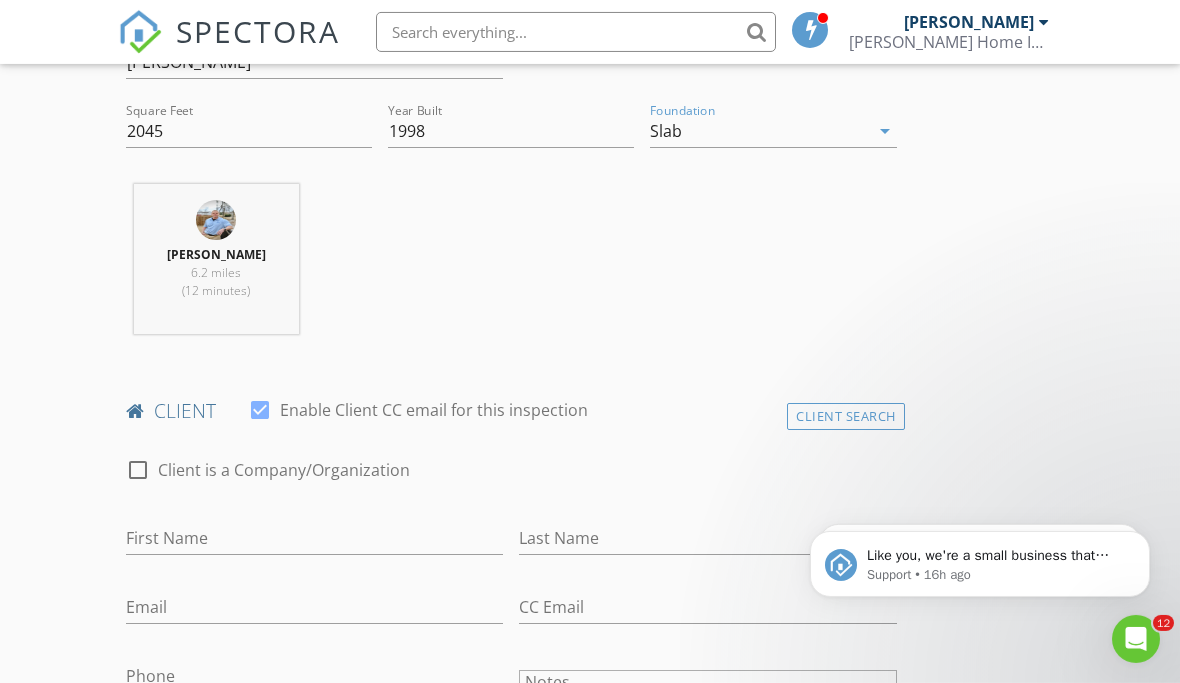 scroll, scrollTop: 703, scrollLeft: 0, axis: vertical 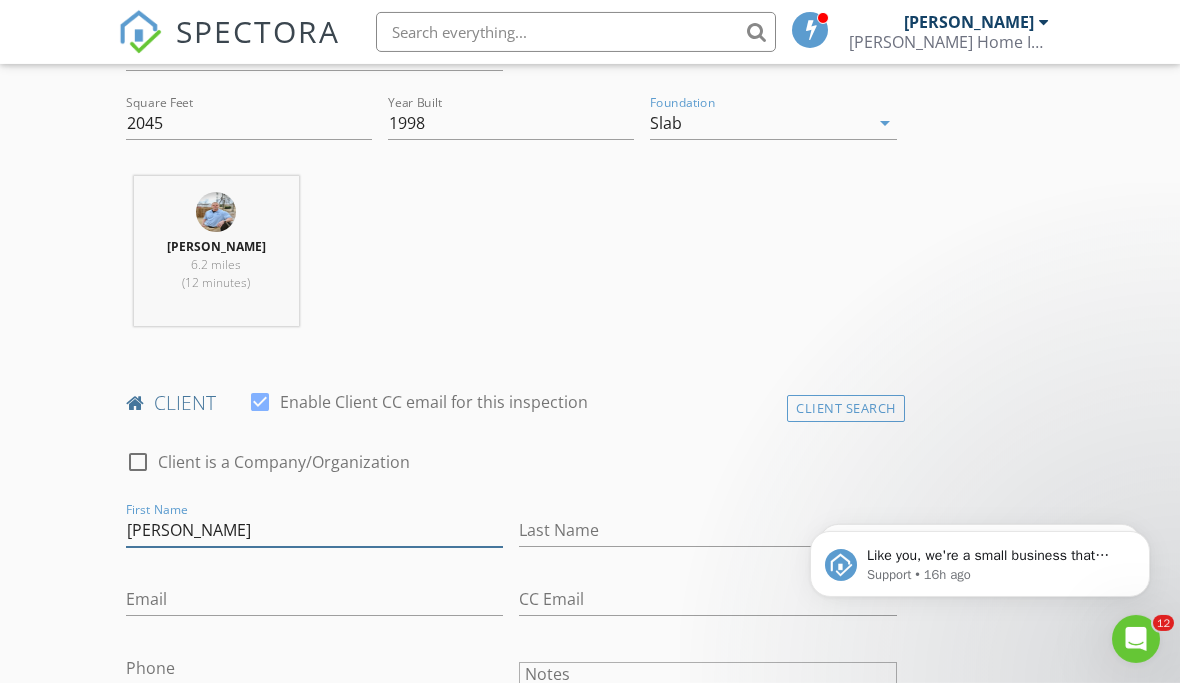 type on "[PERSON_NAME]" 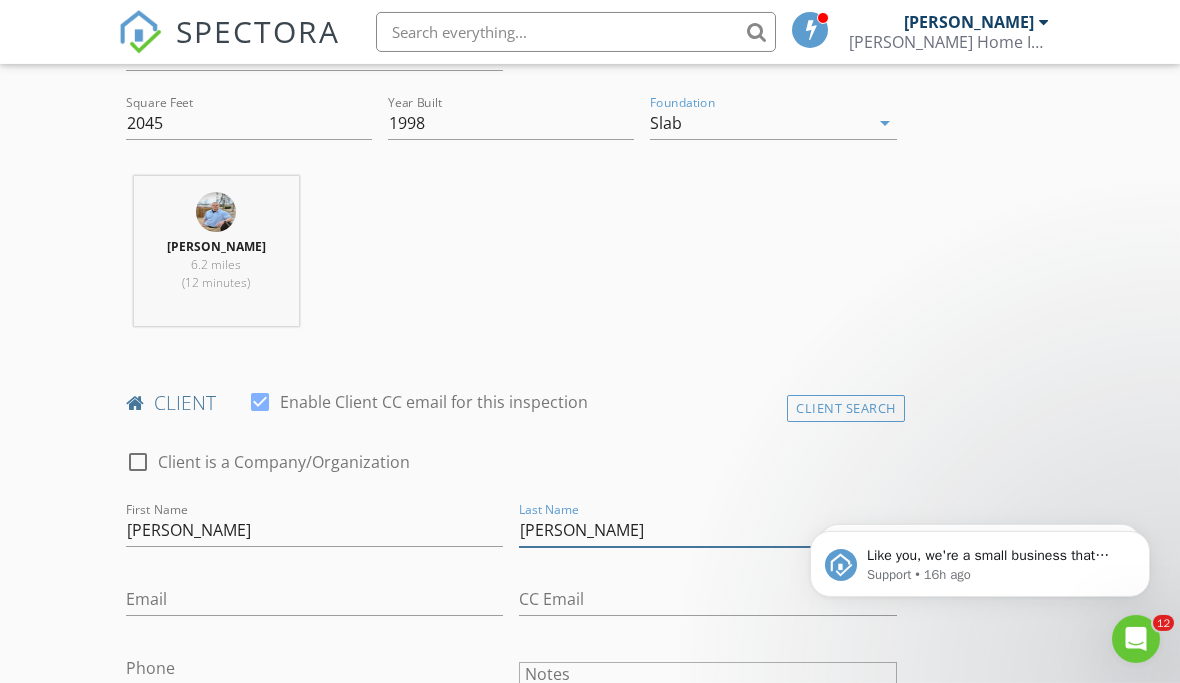 type on "[PERSON_NAME]" 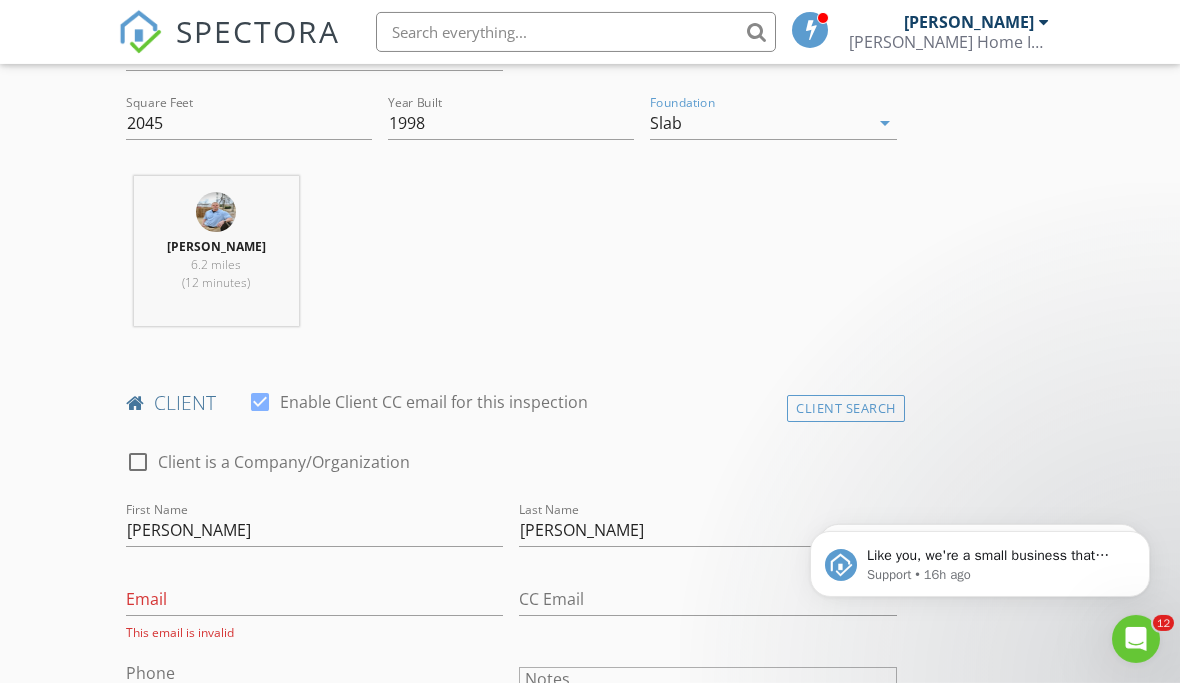 click on "Phone" at bounding box center [314, 677] 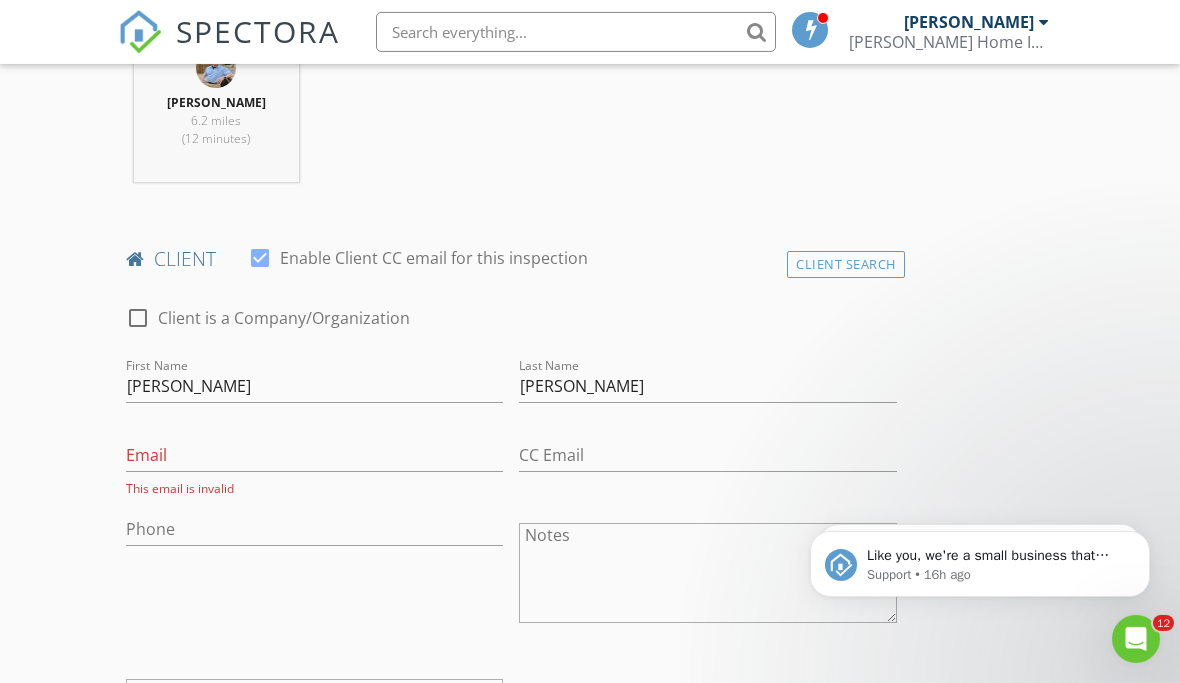 scroll, scrollTop: 857, scrollLeft: 0, axis: vertical 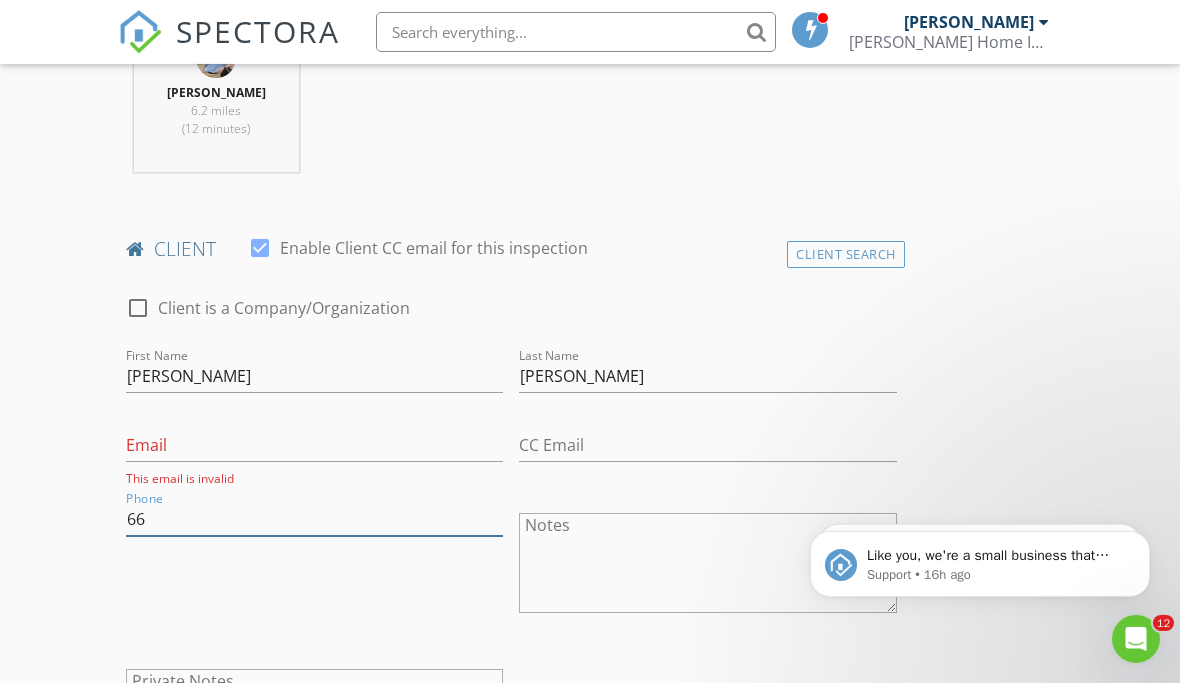 type on "6" 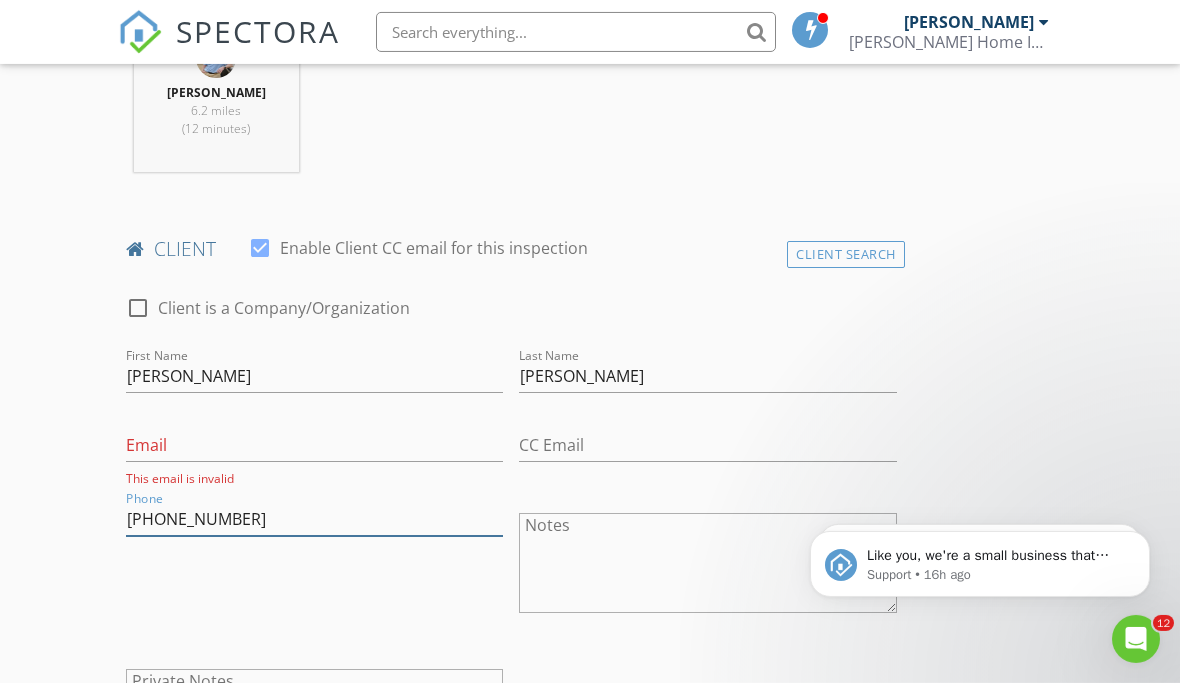 type on "[PHONE_NUMBER]" 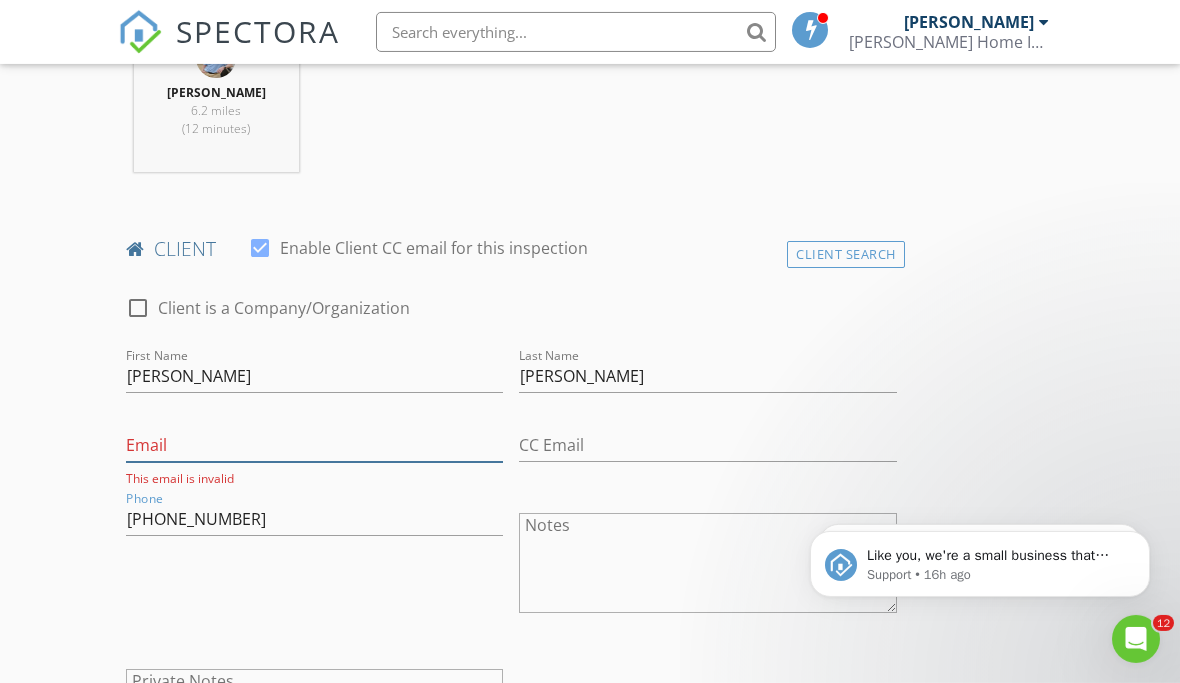 click on "Email" at bounding box center (314, 445) 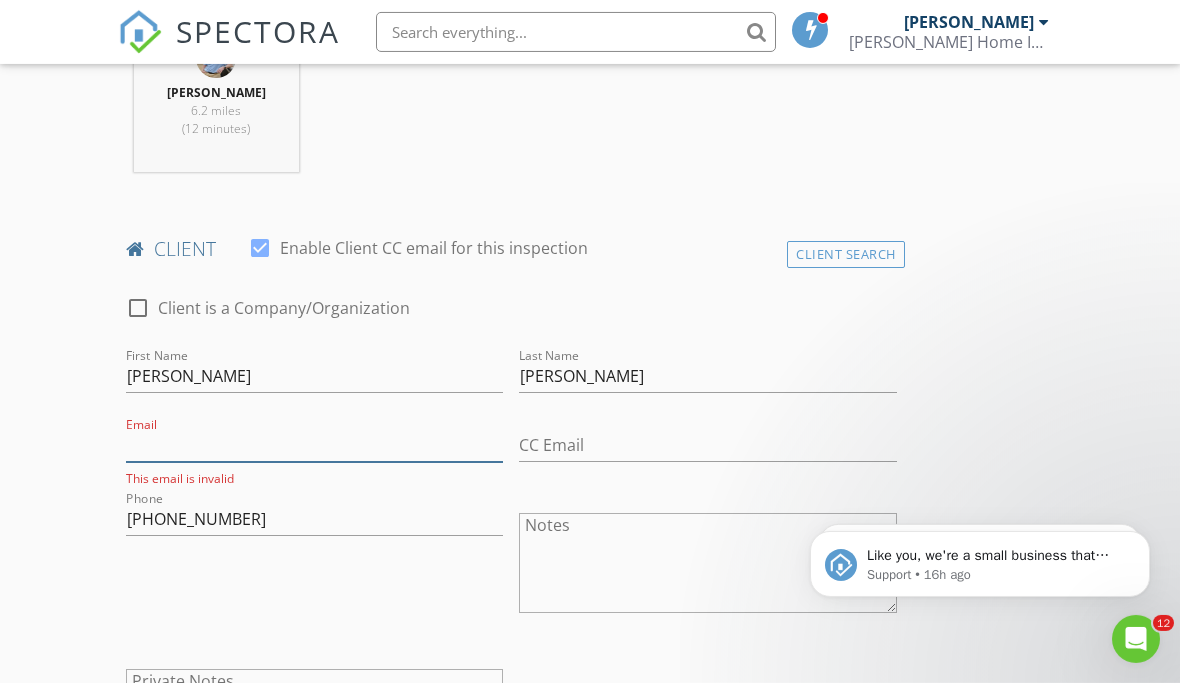 paste on "Sgillean27@gmail.com" 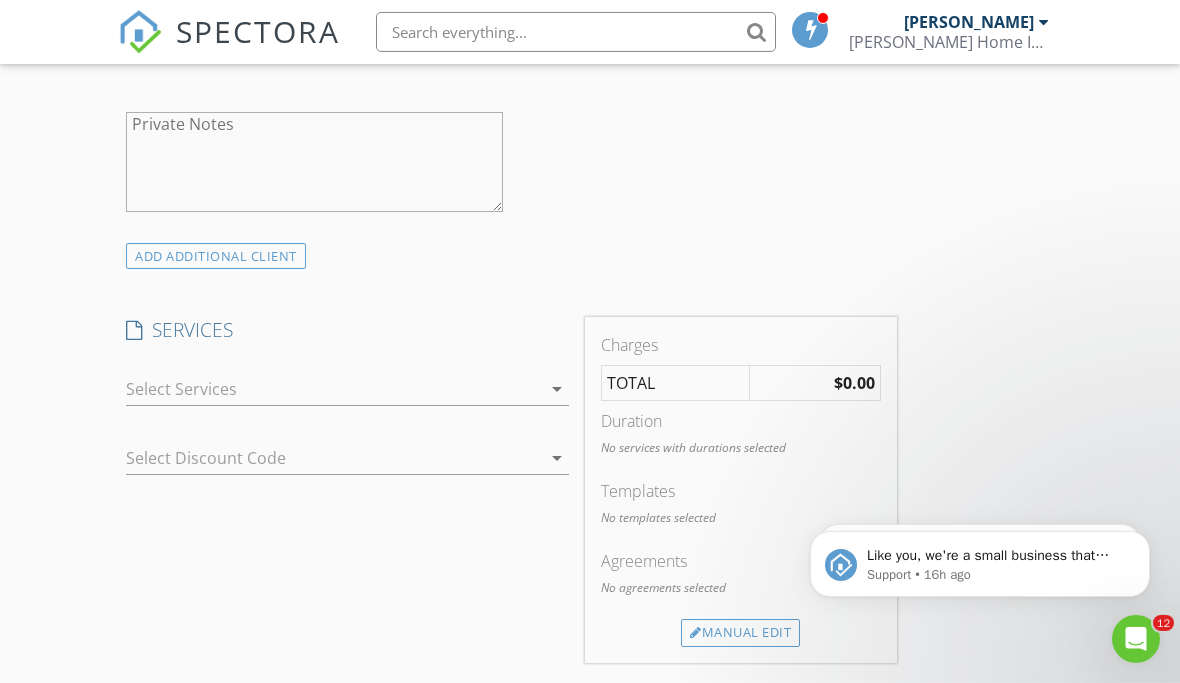 scroll, scrollTop: 1419, scrollLeft: 0, axis: vertical 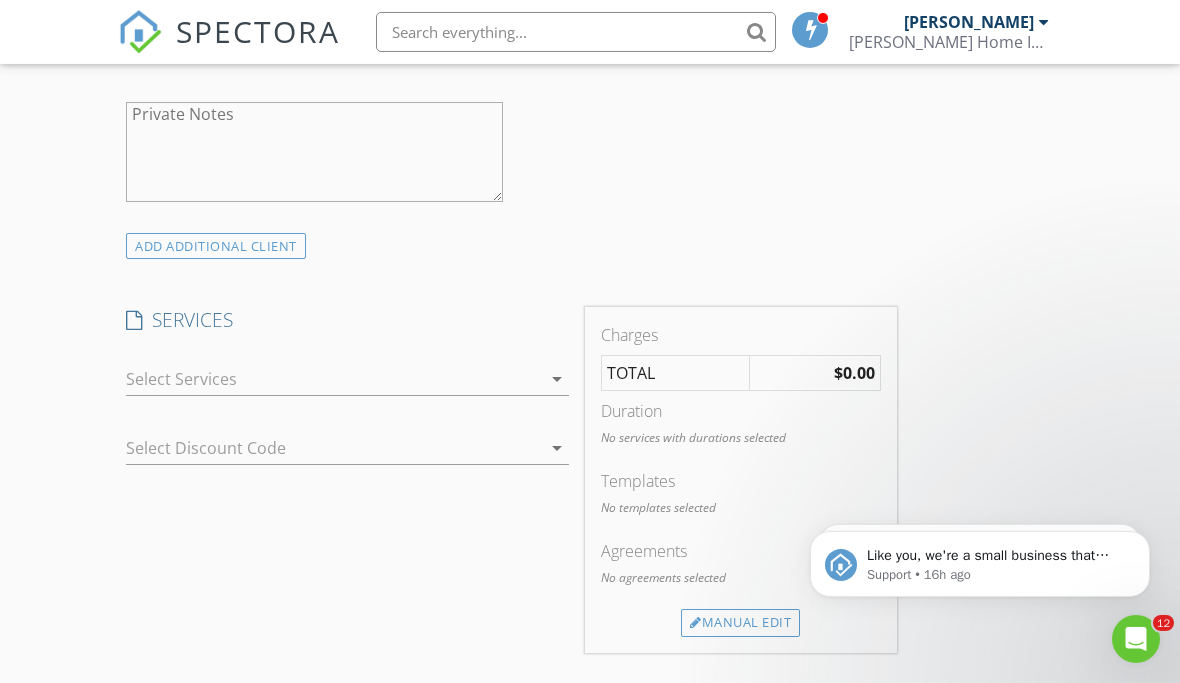 type on "Sgillean27@gmail.com" 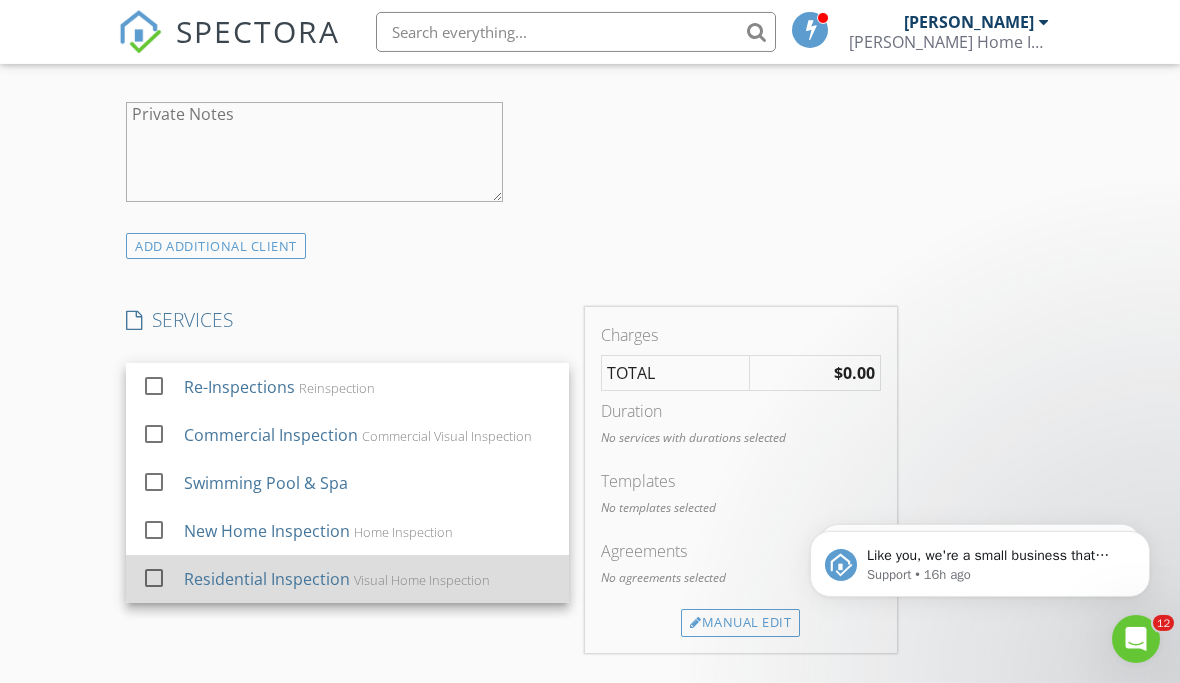 click at bounding box center [154, 578] 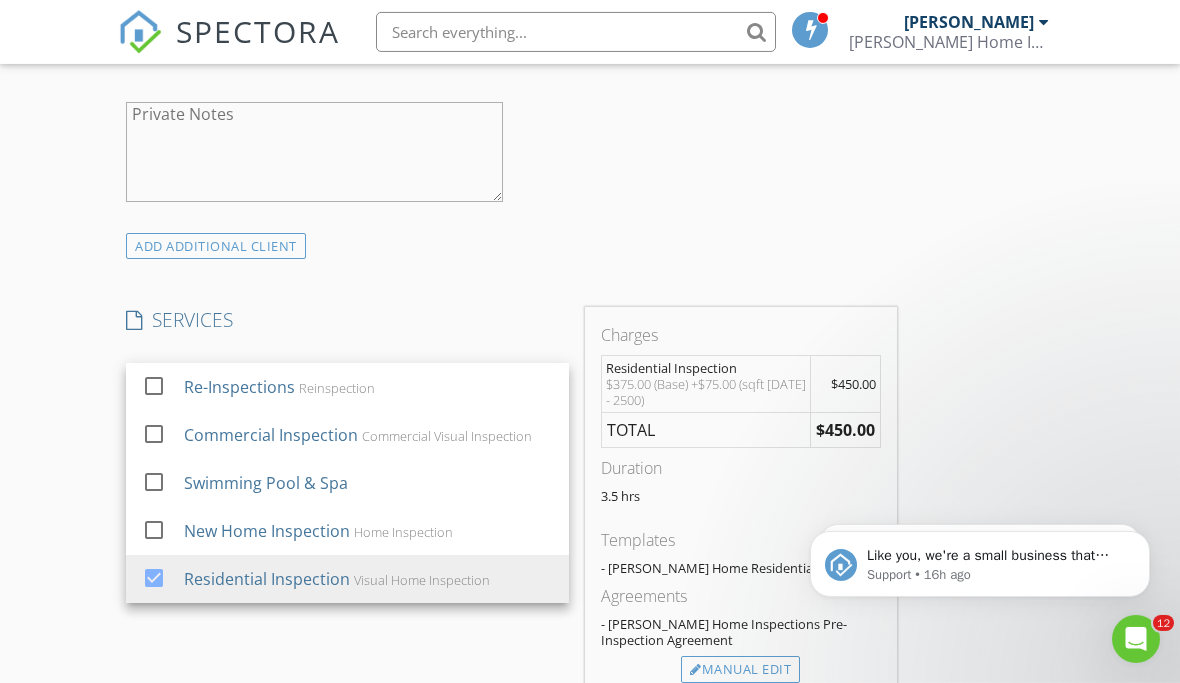 click on "check_box_outline_blank Client is a Company/Organization     First Name Stephanie Holcomb   Last Name Gillean   Email Sgillean27@gmail.com   CC Email   Phone 901-482-1520           Notes   Private Notes" at bounding box center [511, -27] 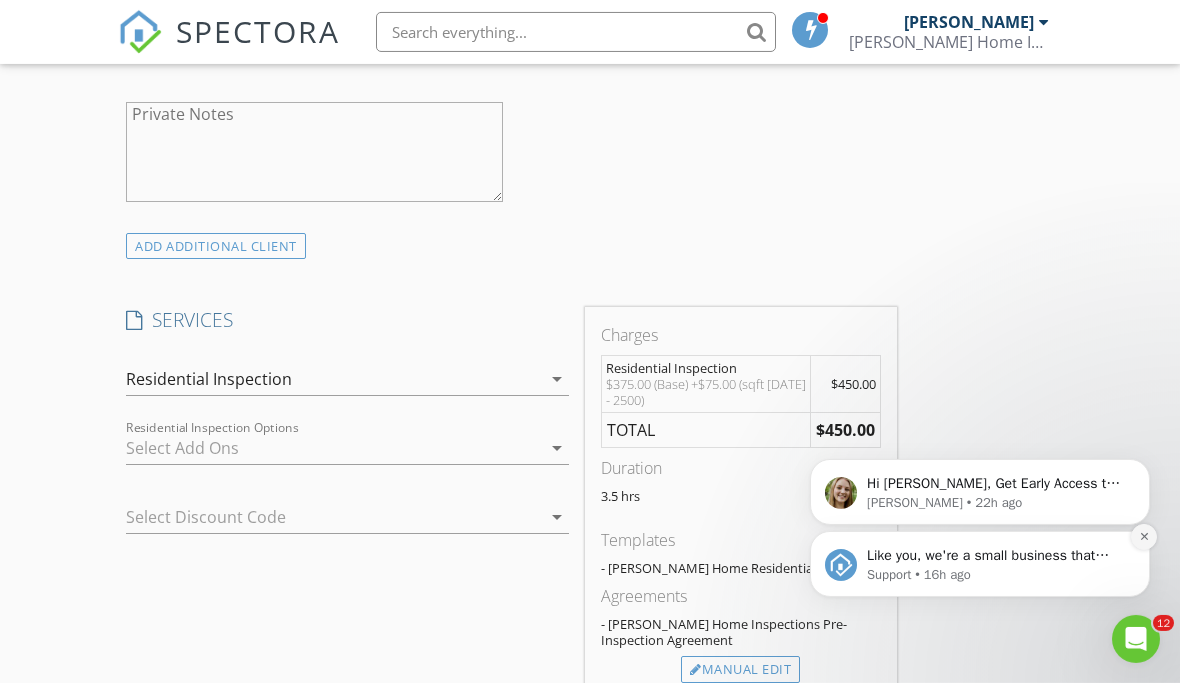 click 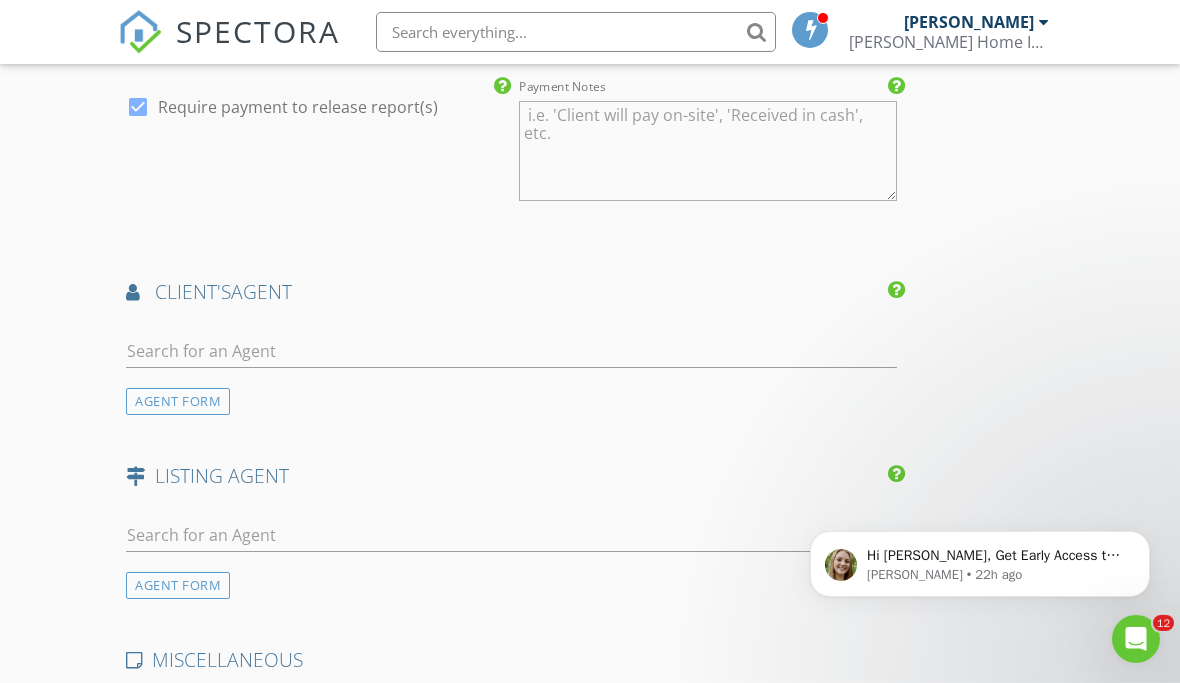 scroll, scrollTop: 2341, scrollLeft: 0, axis: vertical 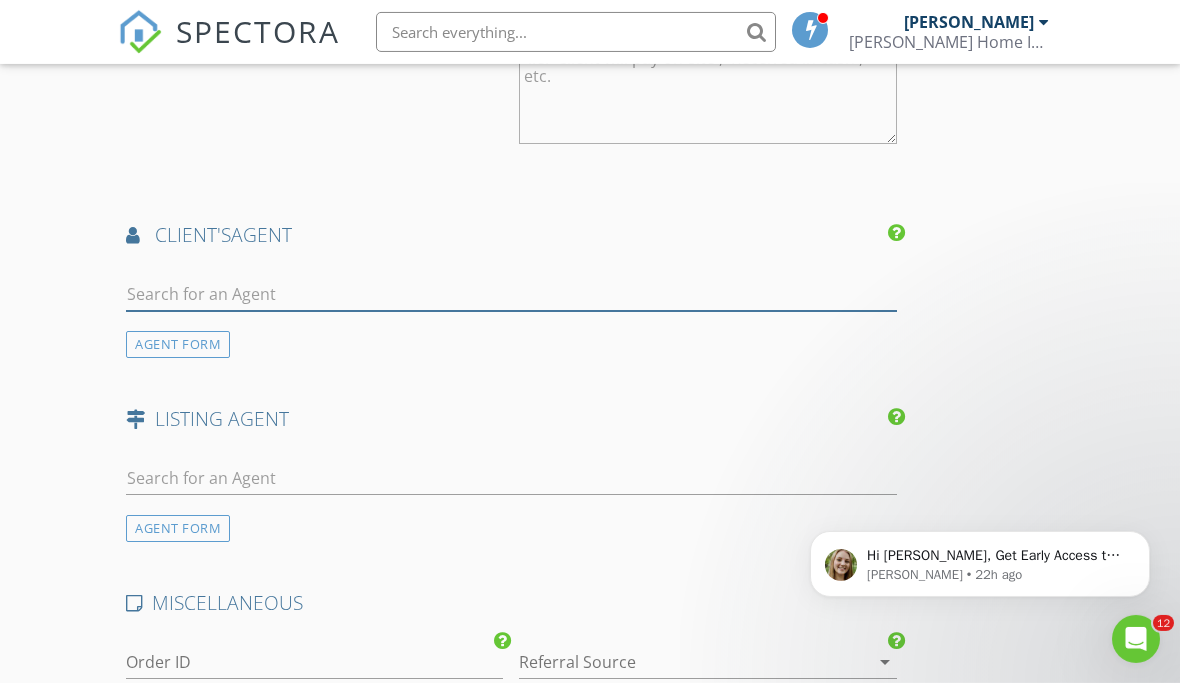 click at bounding box center (511, 294) 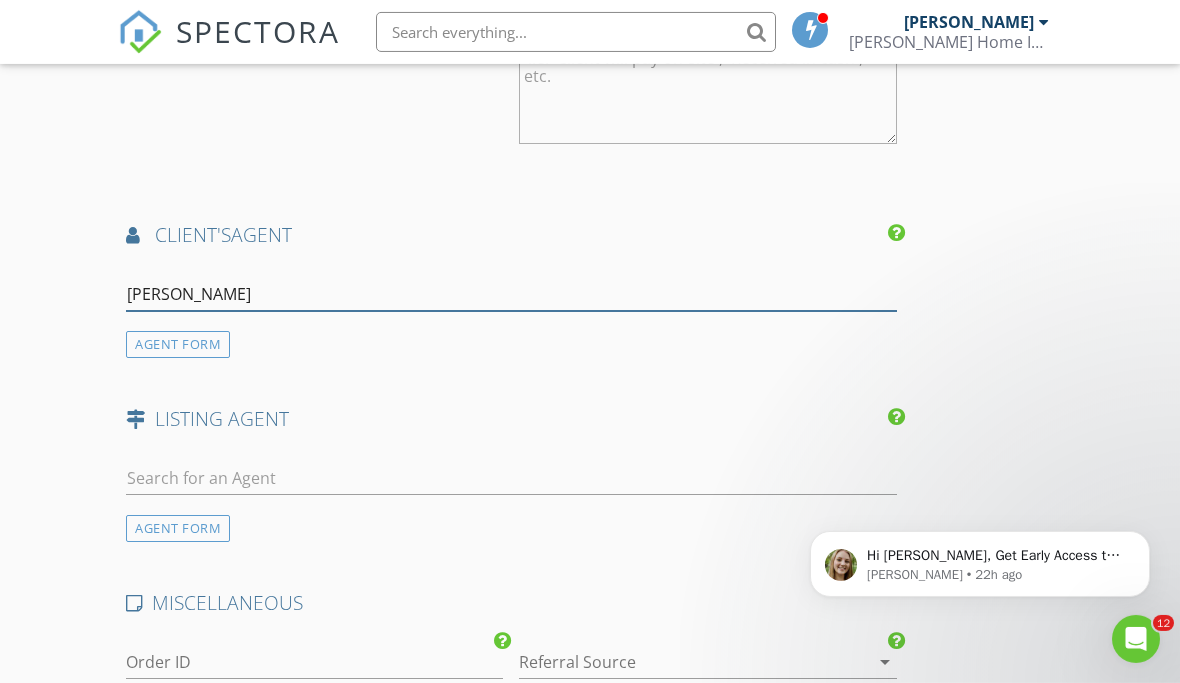 type on "[PERSON_NAME]" 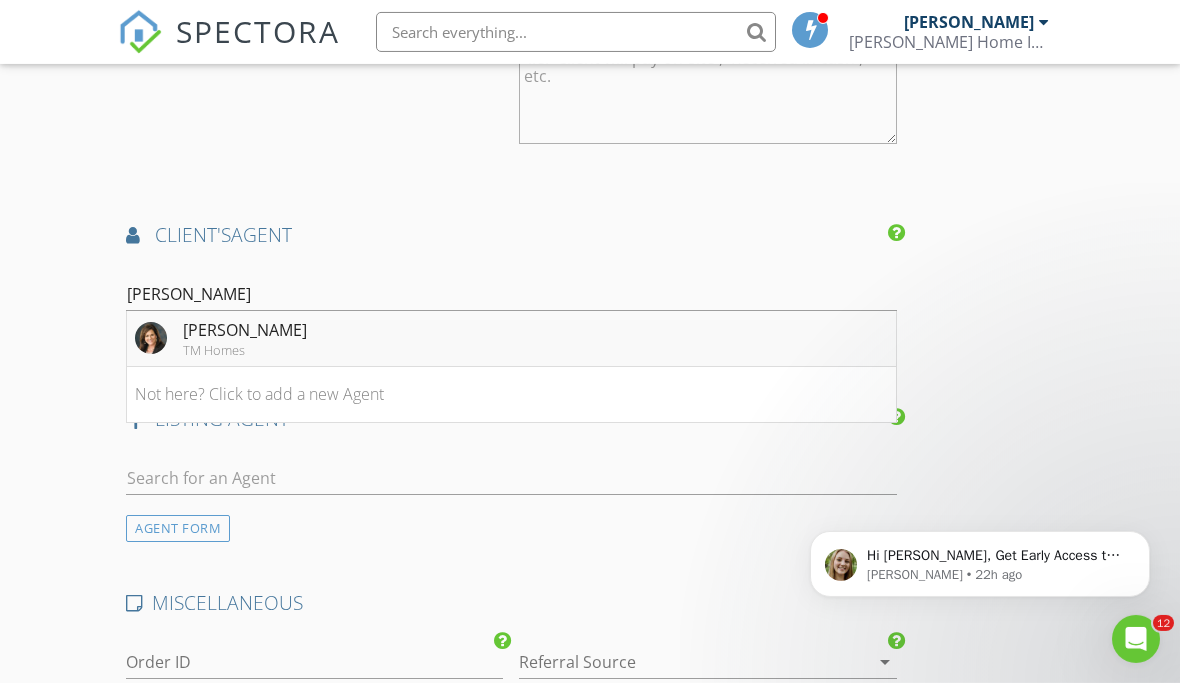 click on "[PERSON_NAME]" at bounding box center [245, 330] 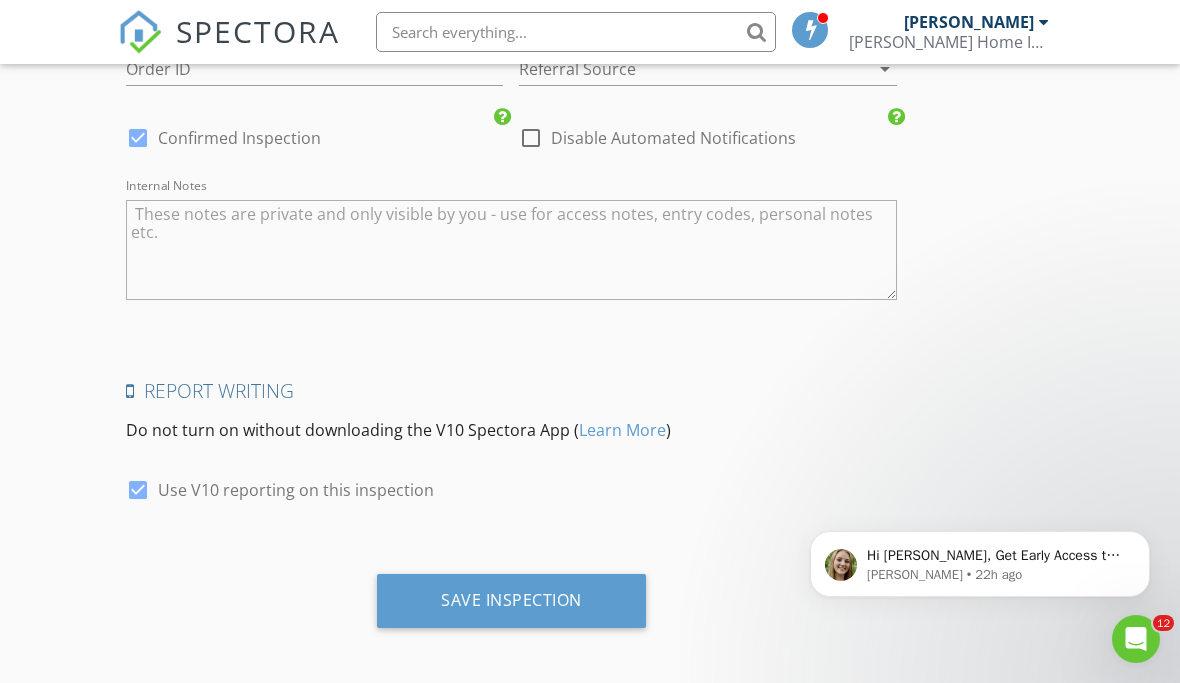 scroll, scrollTop: 3389, scrollLeft: 0, axis: vertical 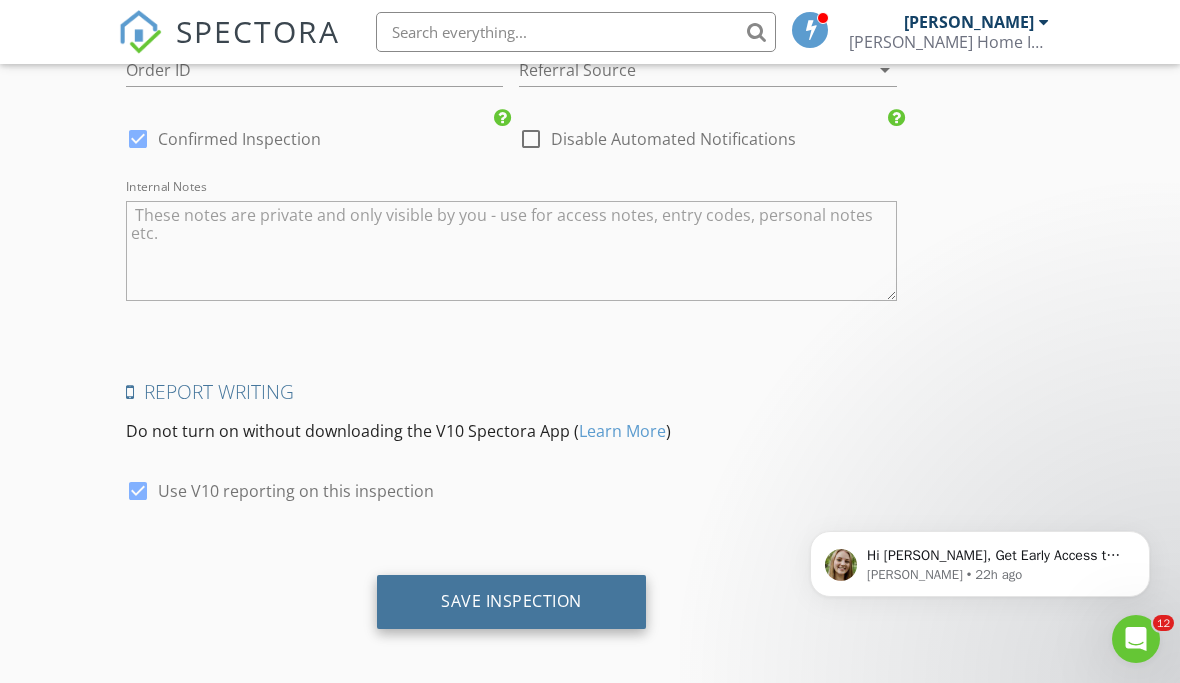 click on "Save Inspection" at bounding box center [511, 602] 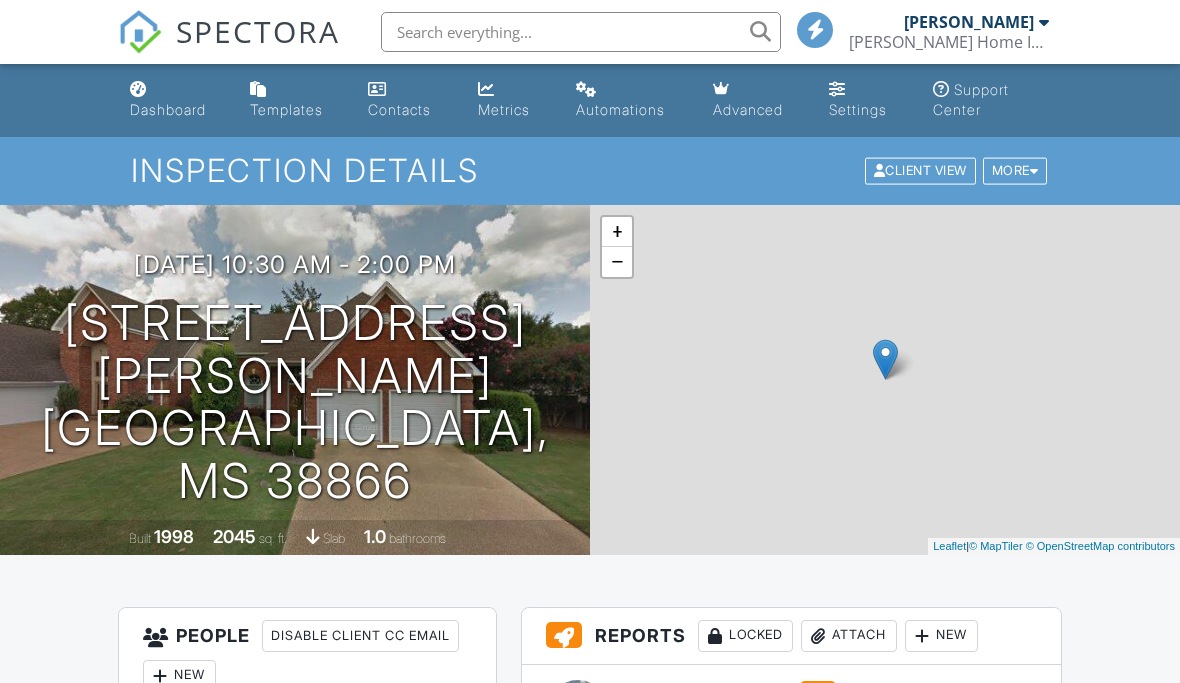 scroll, scrollTop: 0, scrollLeft: 0, axis: both 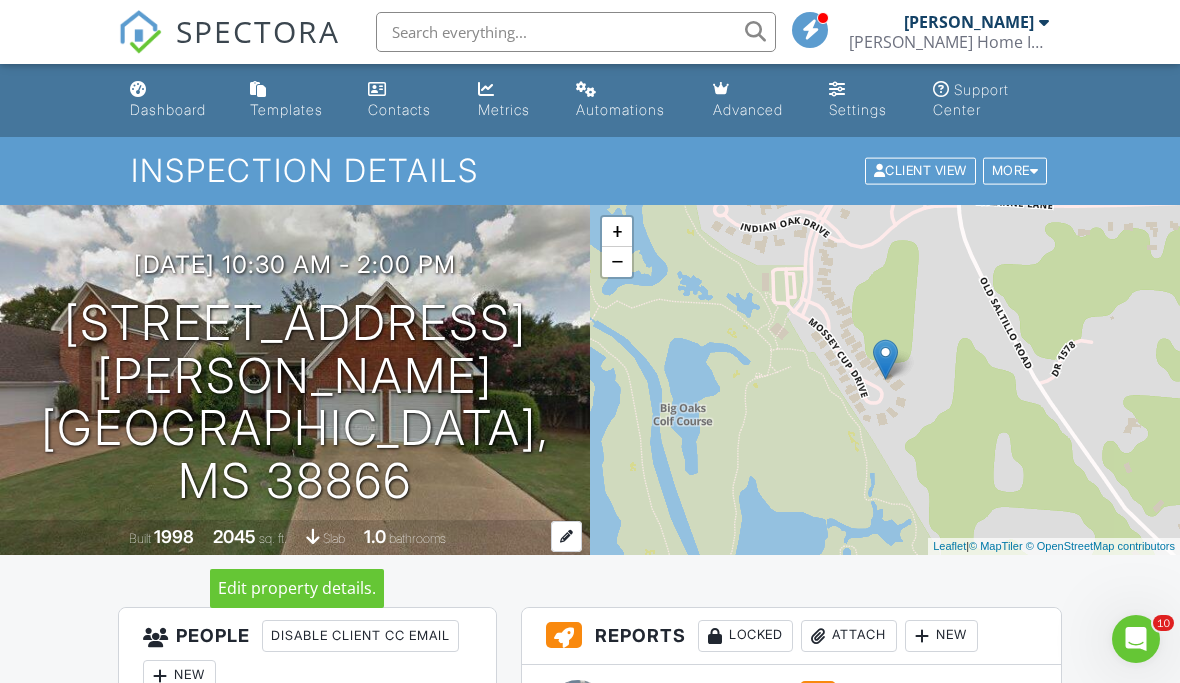click at bounding box center [566, 536] 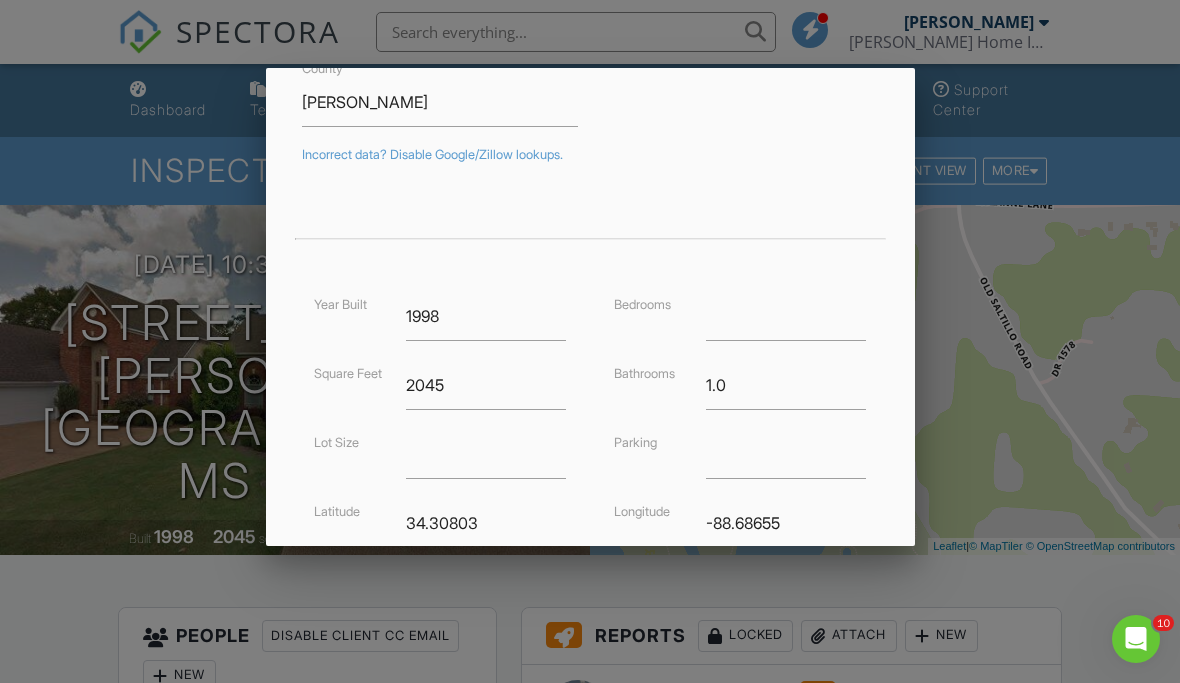 scroll, scrollTop: 317, scrollLeft: 0, axis: vertical 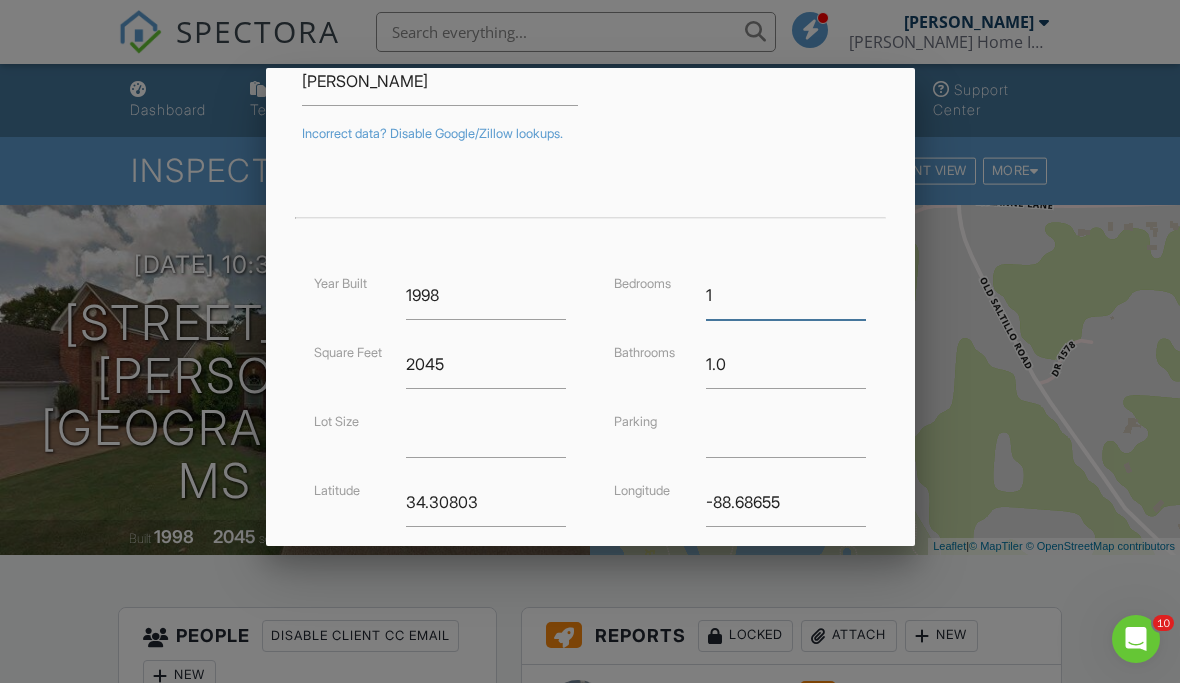 click on "1" at bounding box center (786, 295) 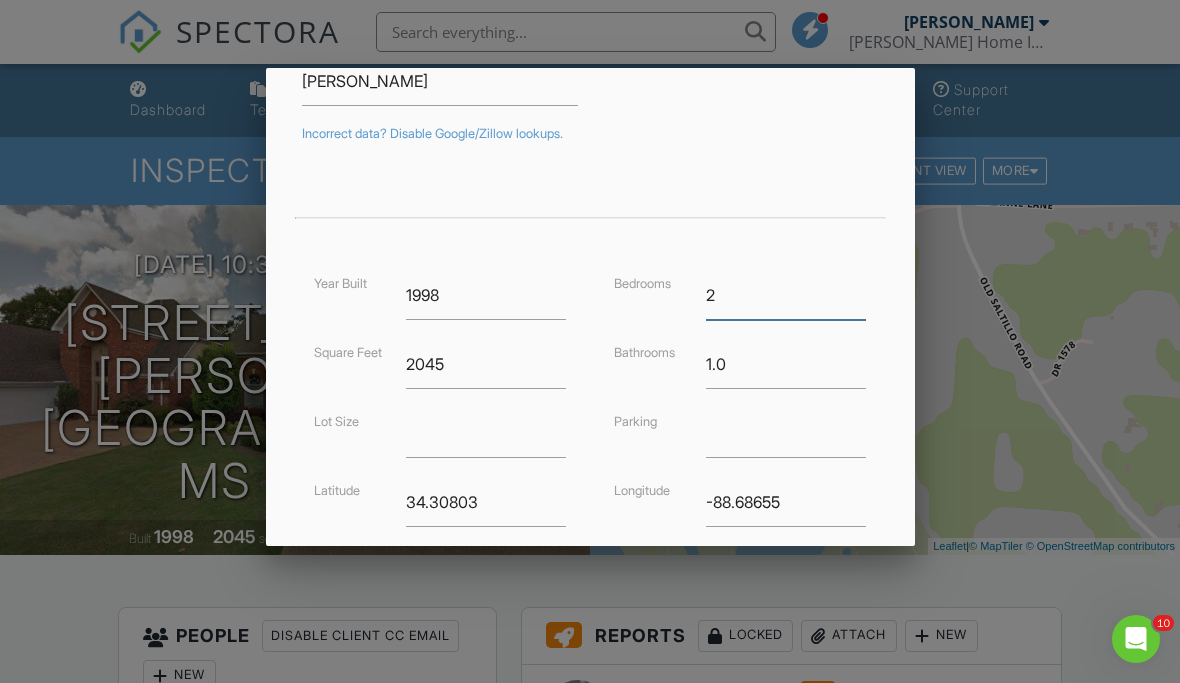 click on "2" at bounding box center [786, 295] 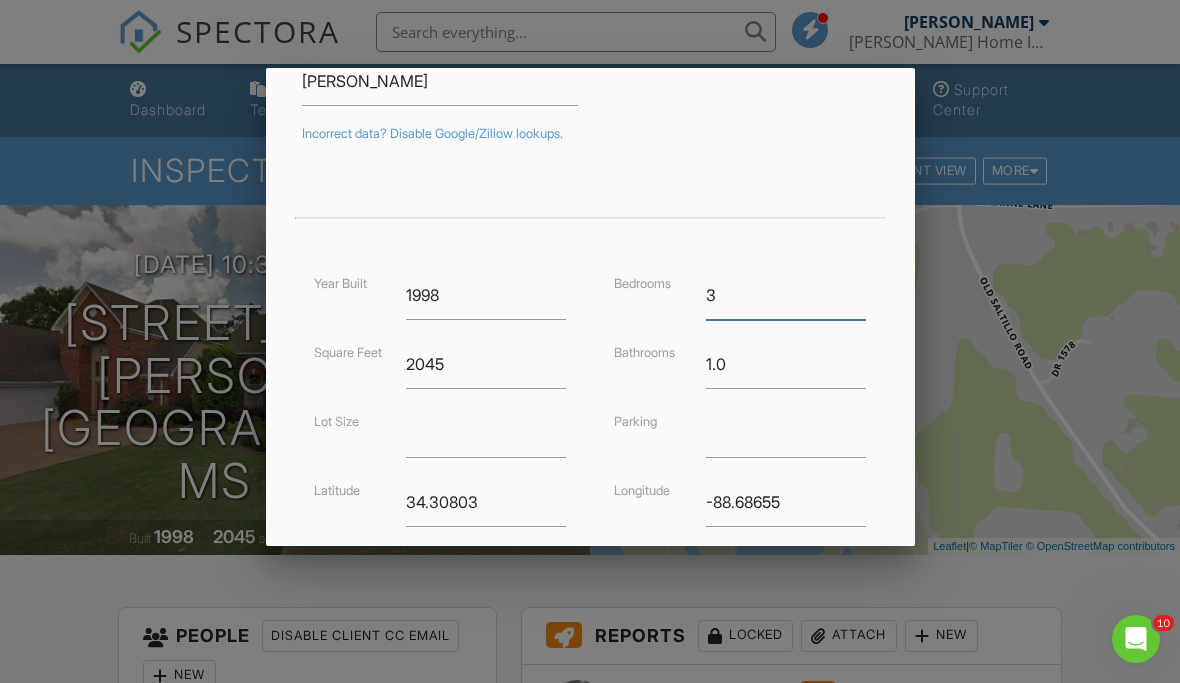 click on "3" at bounding box center (786, 295) 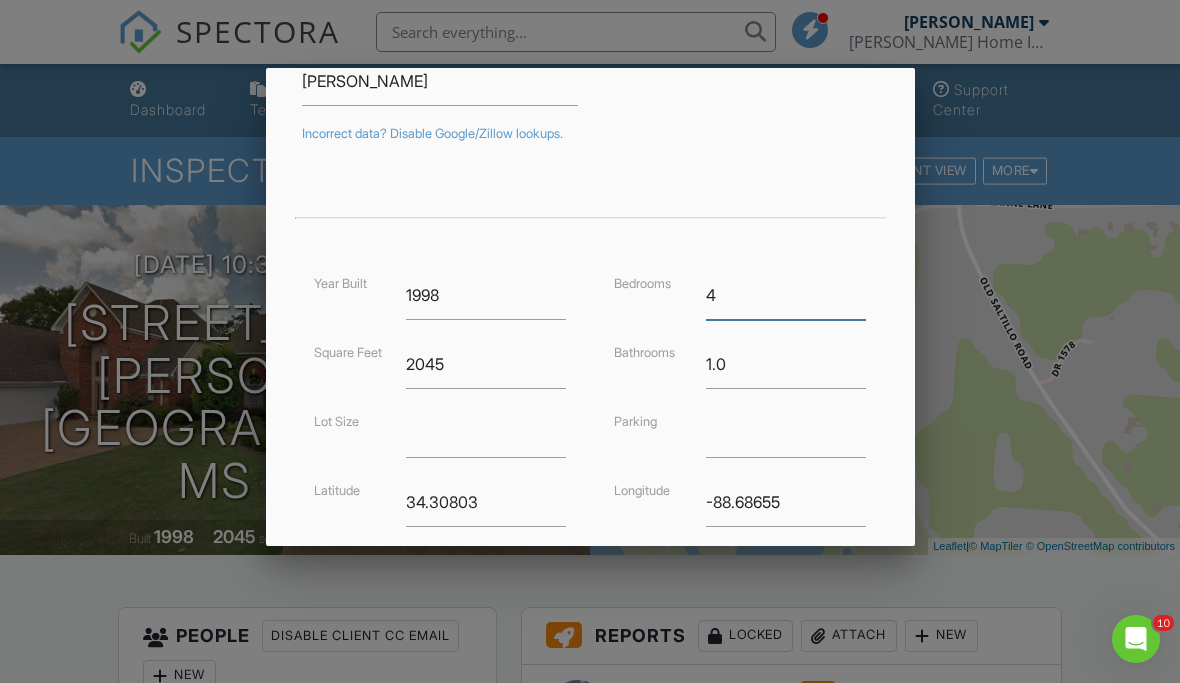 click on "4" at bounding box center [786, 295] 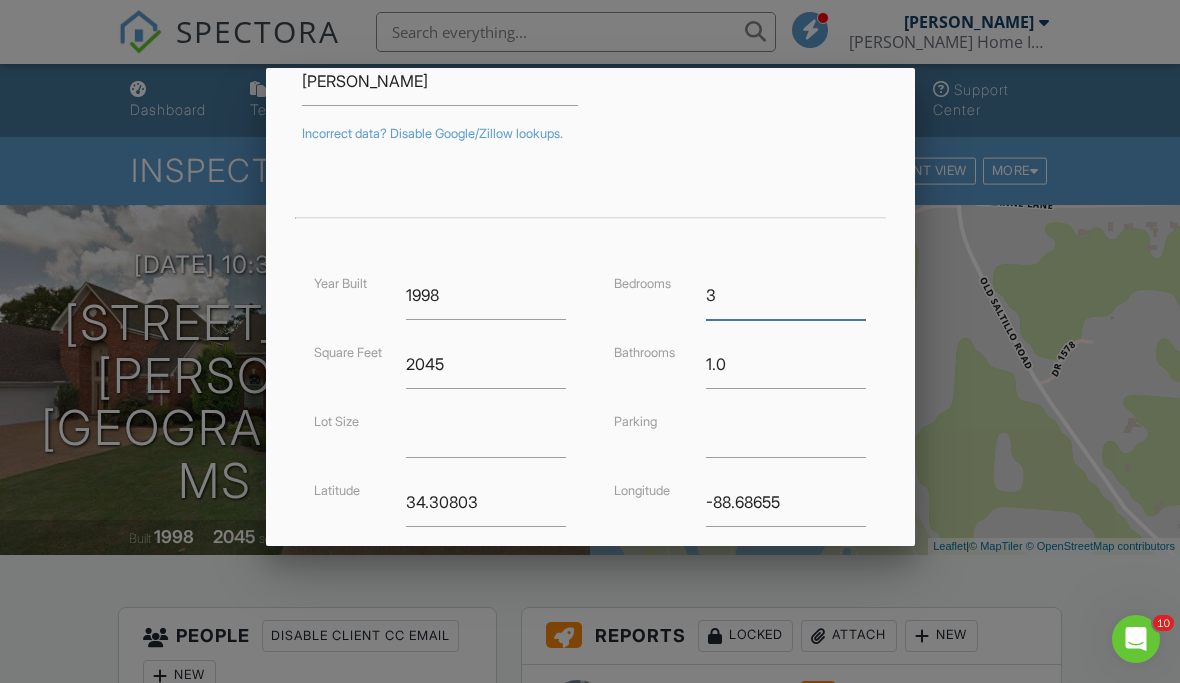 click on "3" at bounding box center (786, 295) 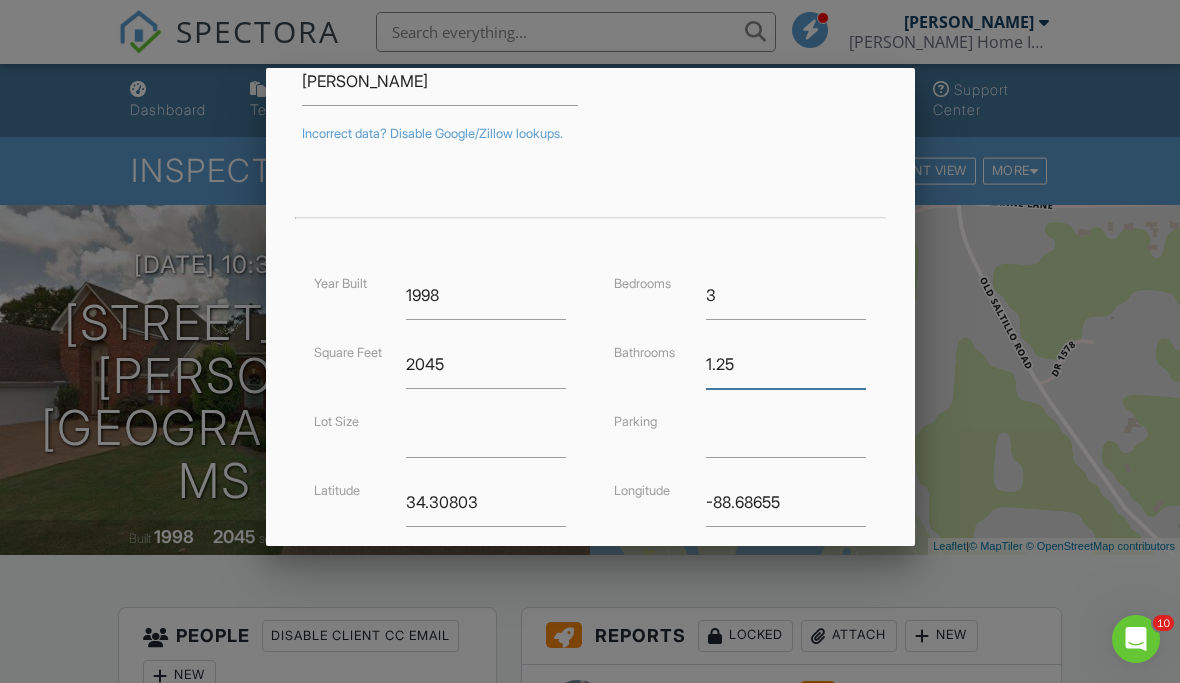 click on "1.25" at bounding box center [786, 364] 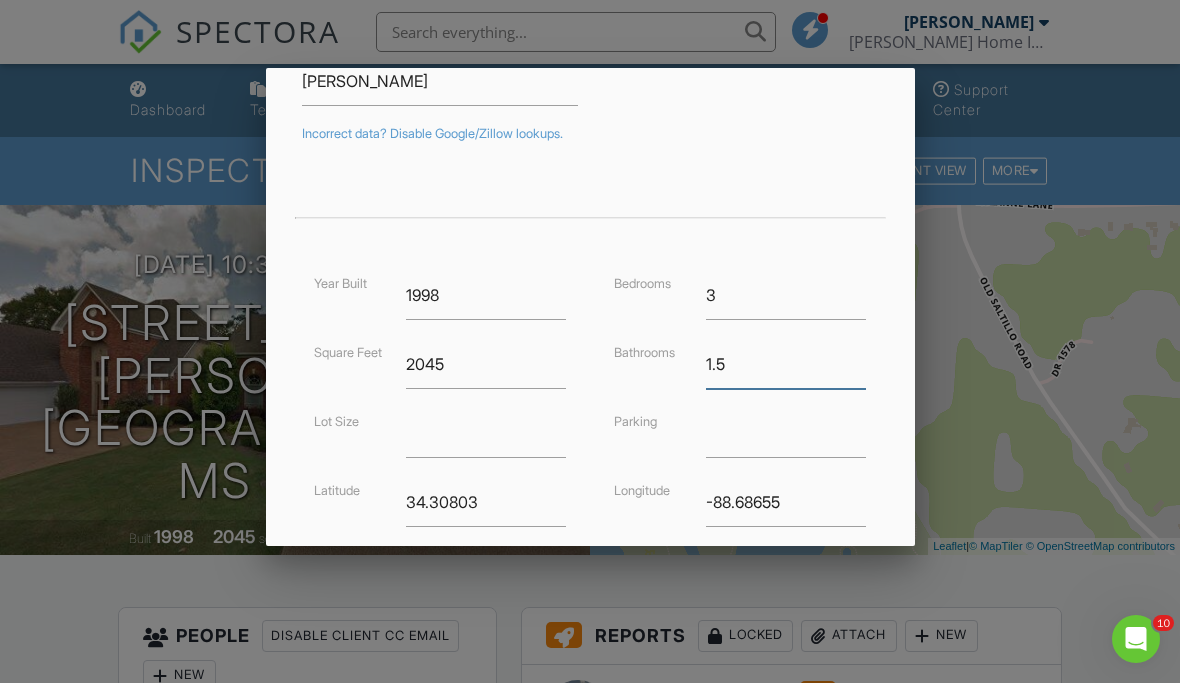 click on "1.5" at bounding box center [786, 364] 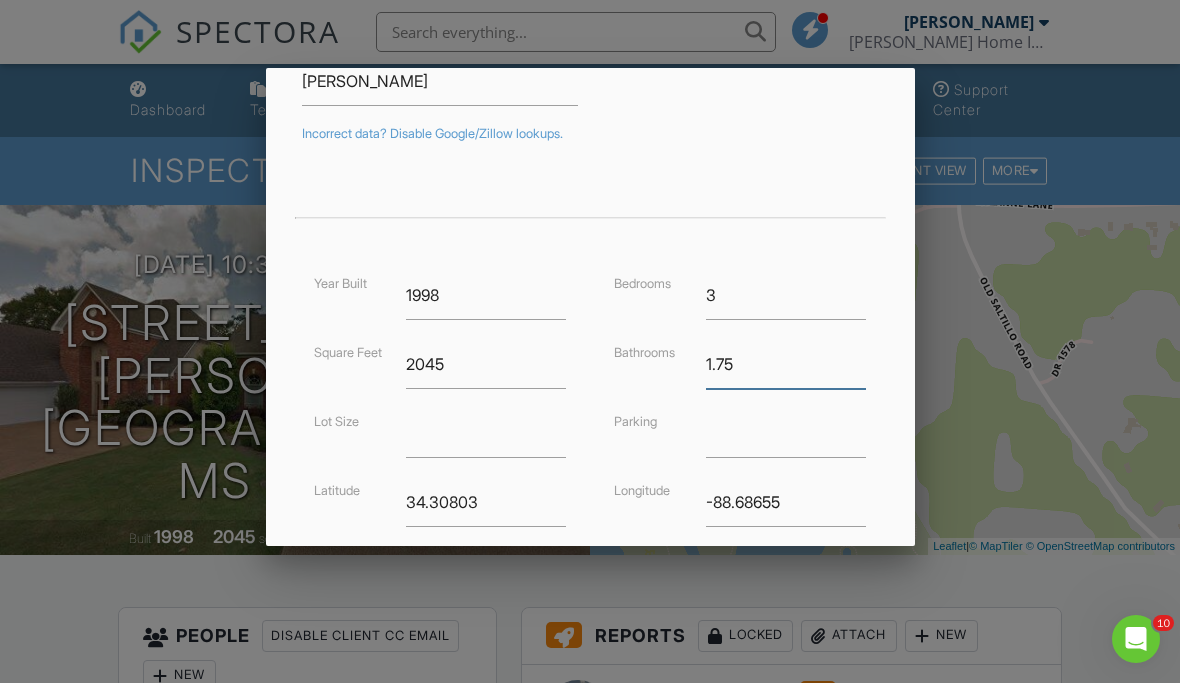 click on "1.75" at bounding box center (786, 364) 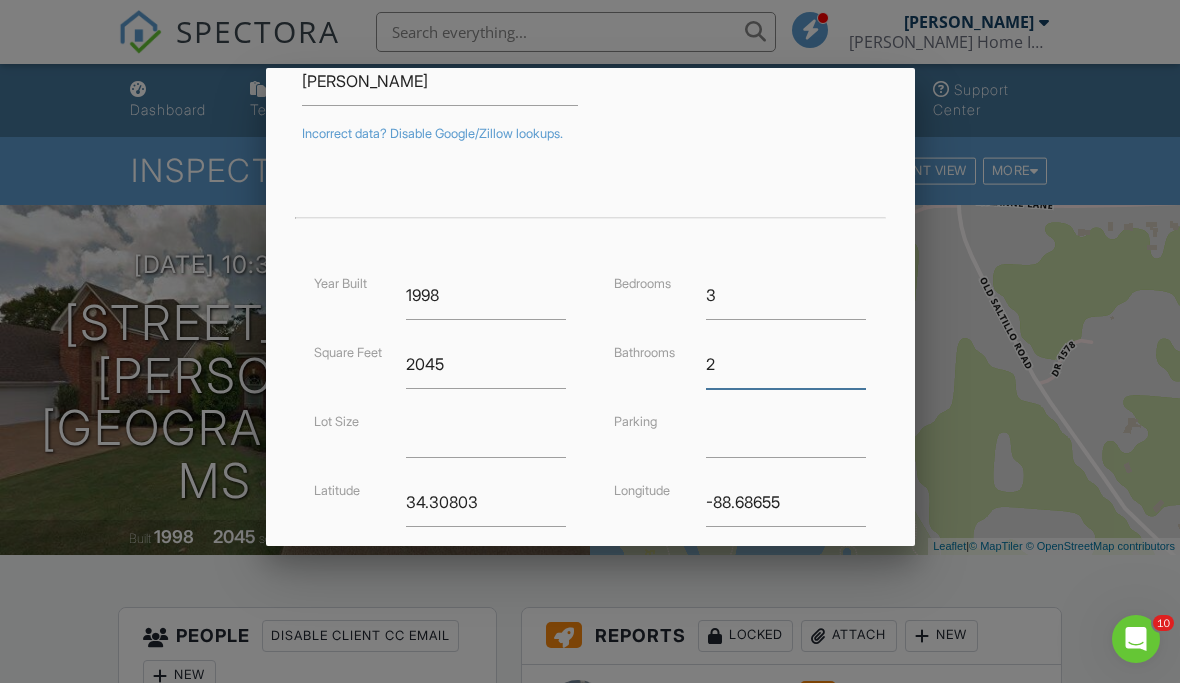 click on "2" at bounding box center [786, 364] 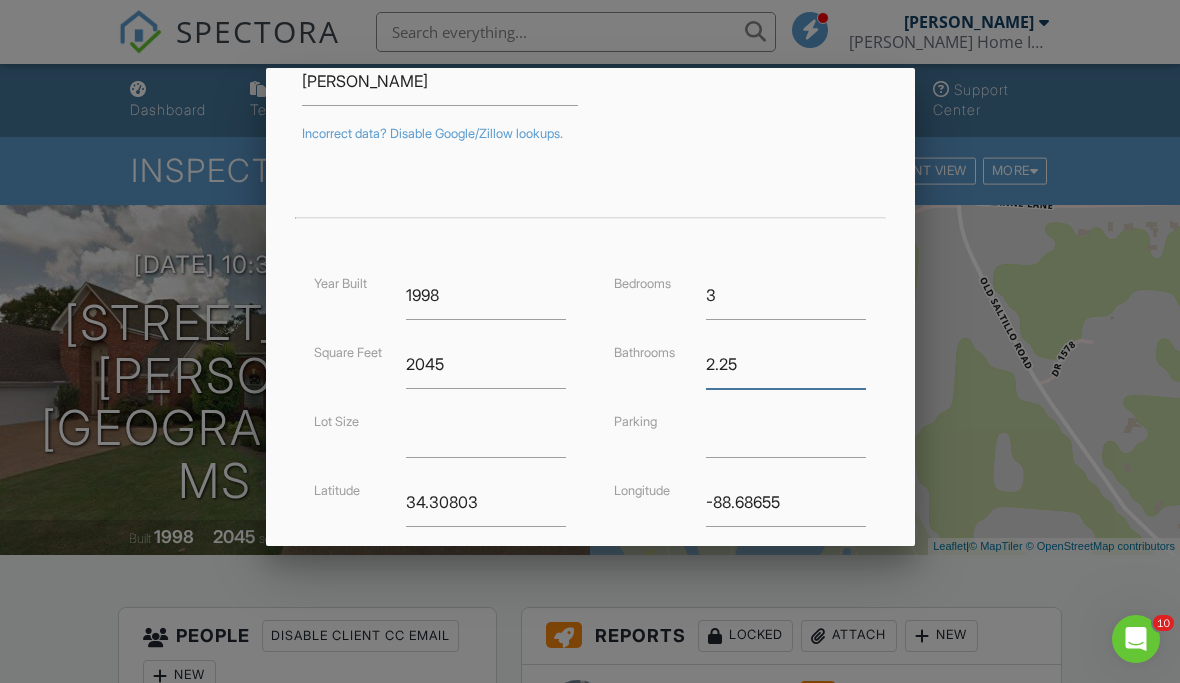 click on "2.25" at bounding box center (786, 364) 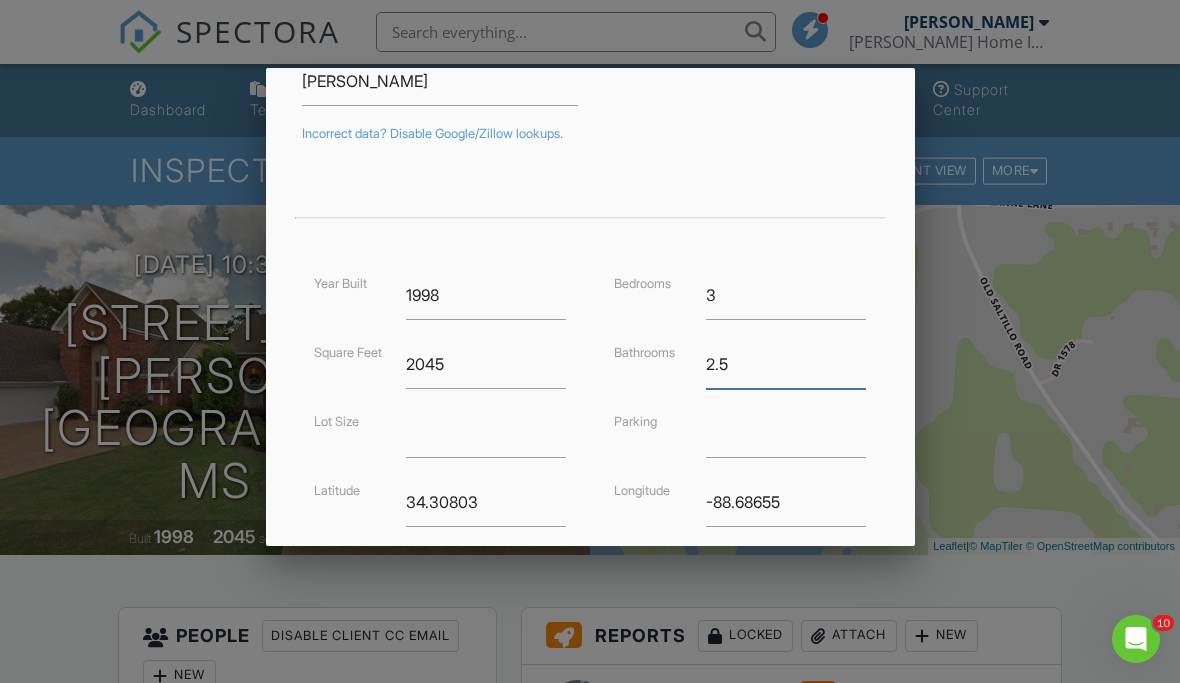 click on "2.5" at bounding box center (786, 364) 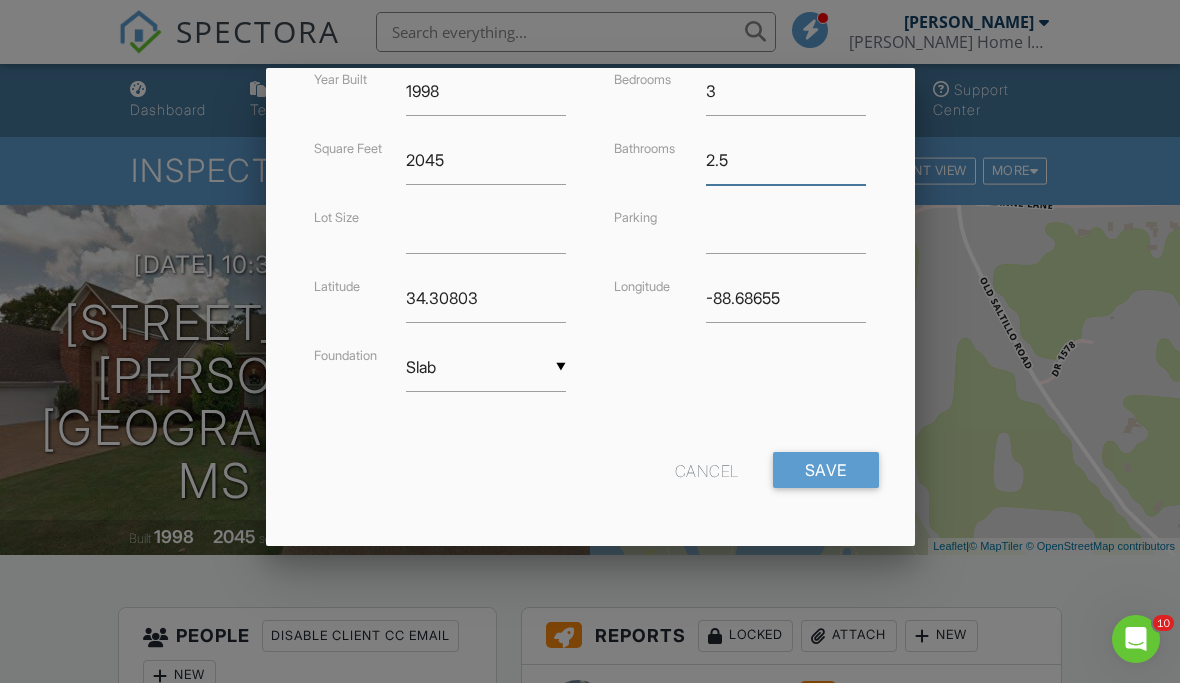 scroll, scrollTop: 520, scrollLeft: 0, axis: vertical 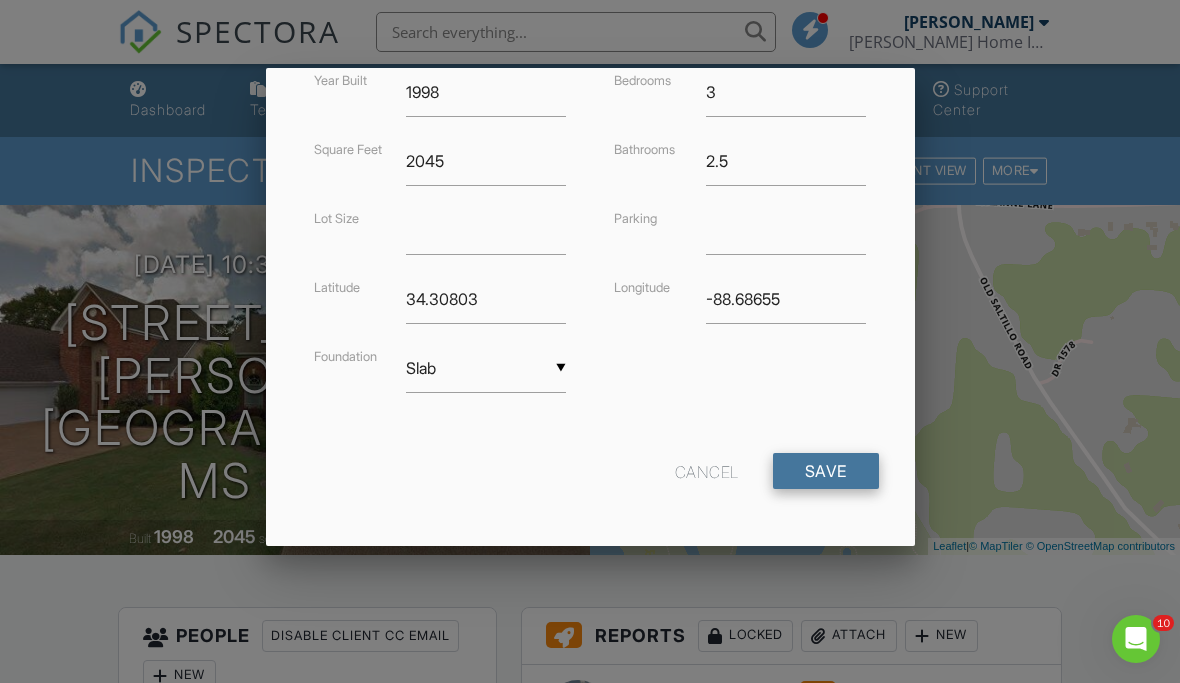 click on "Save" at bounding box center [826, 471] 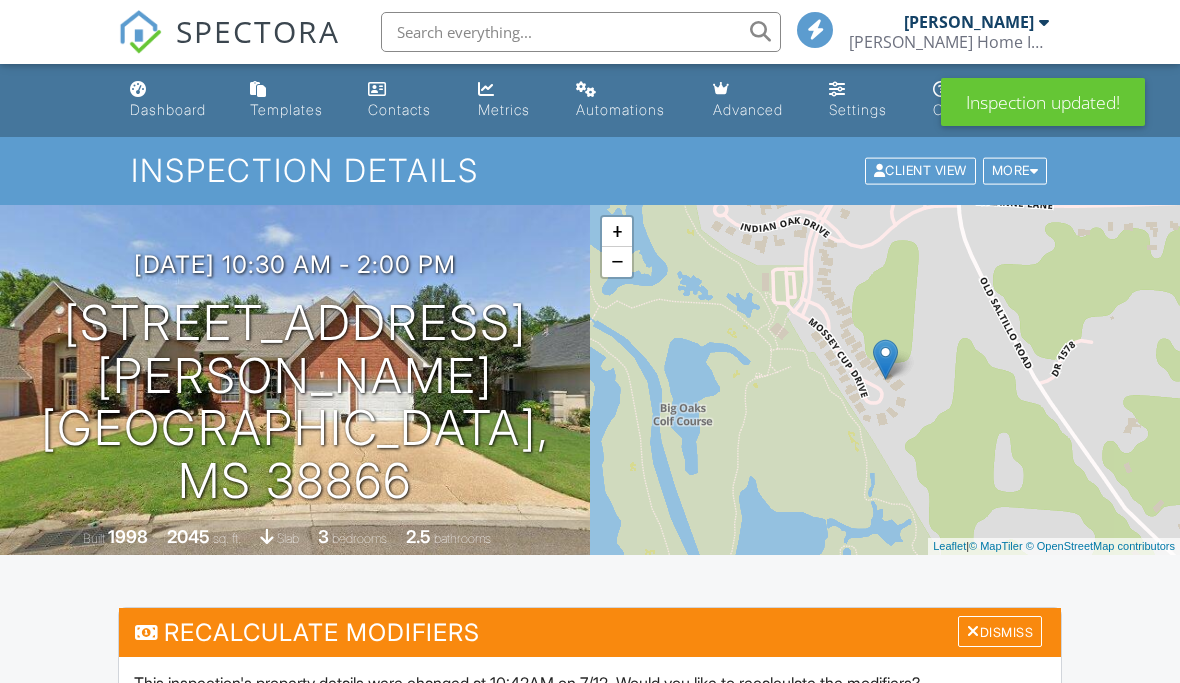 scroll, scrollTop: 0, scrollLeft: 0, axis: both 